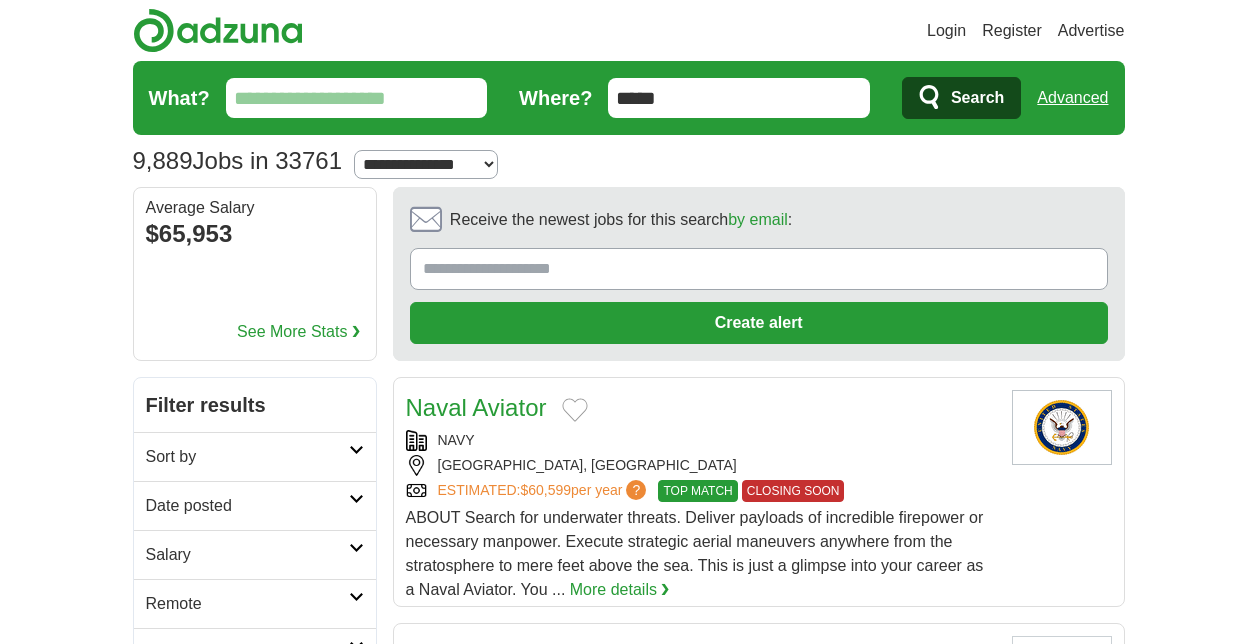 scroll, scrollTop: 0, scrollLeft: 0, axis: both 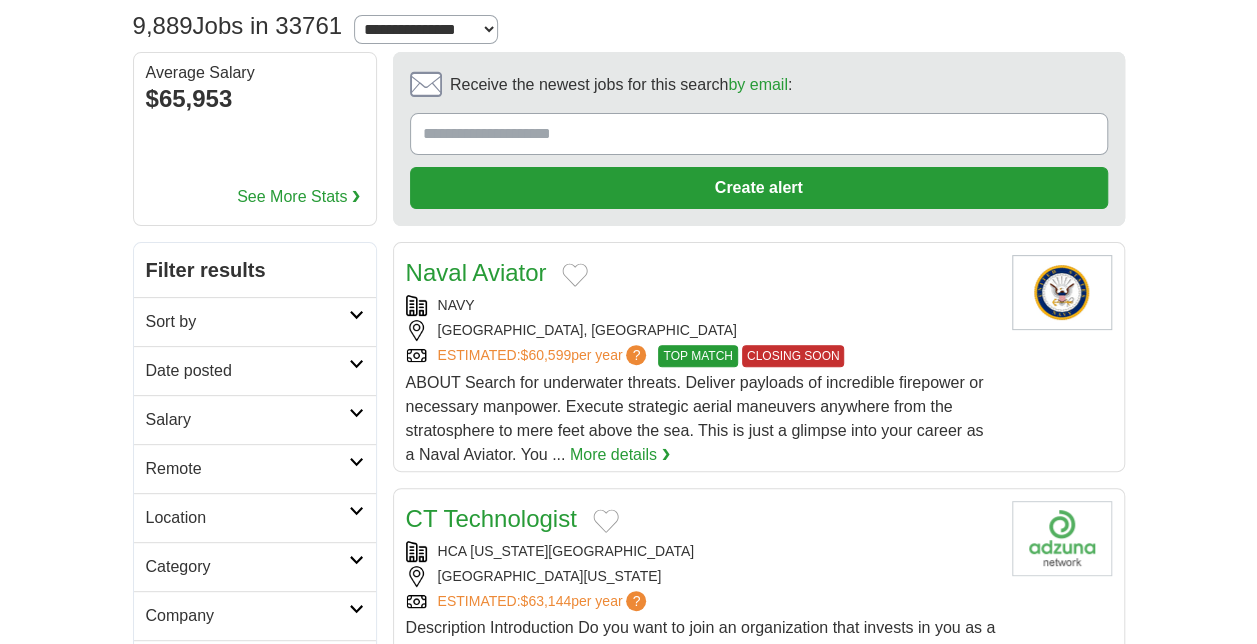 click on "**********" at bounding box center [425, 29] 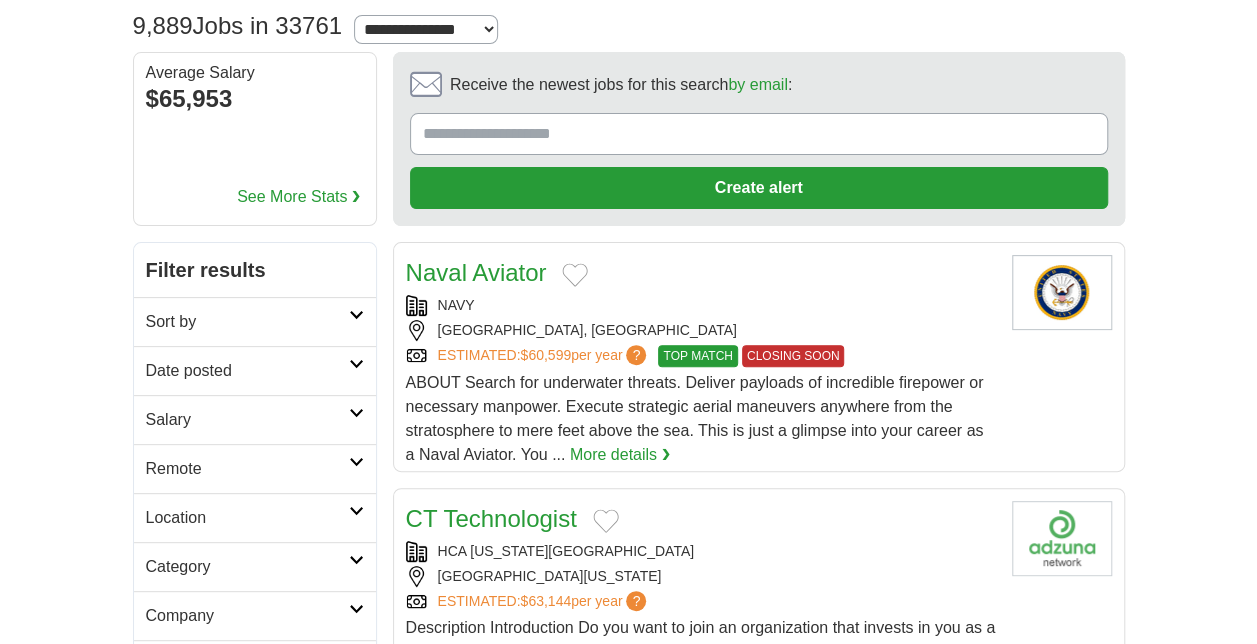 select on "**" 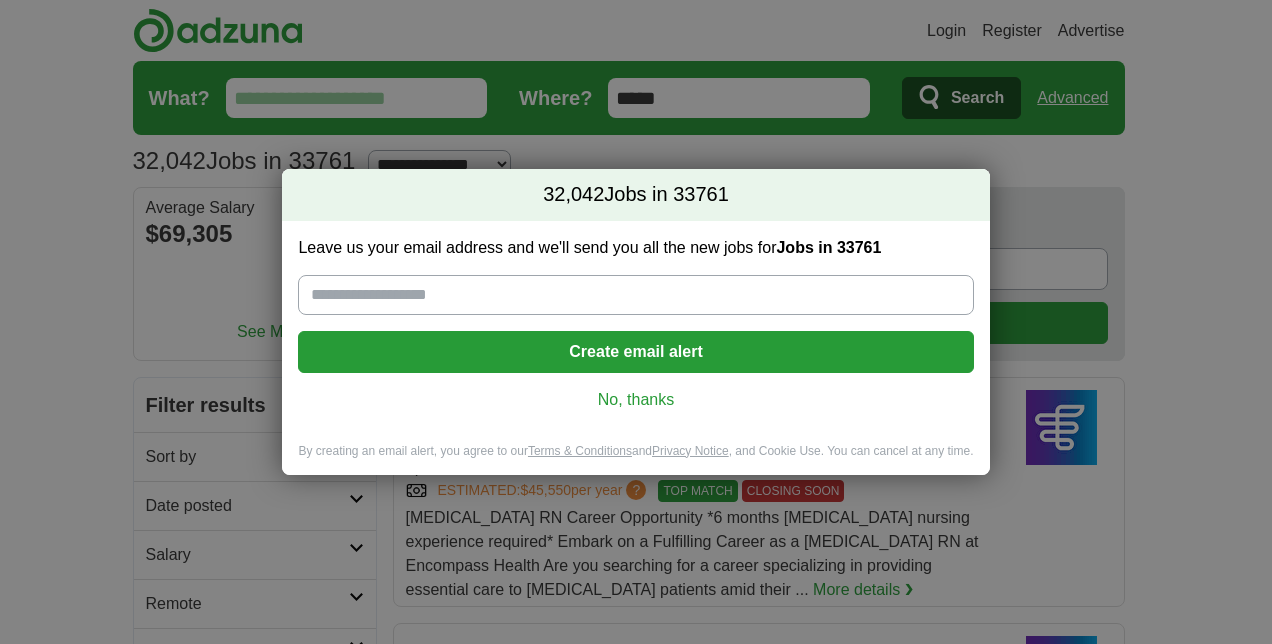 scroll, scrollTop: 0, scrollLeft: 0, axis: both 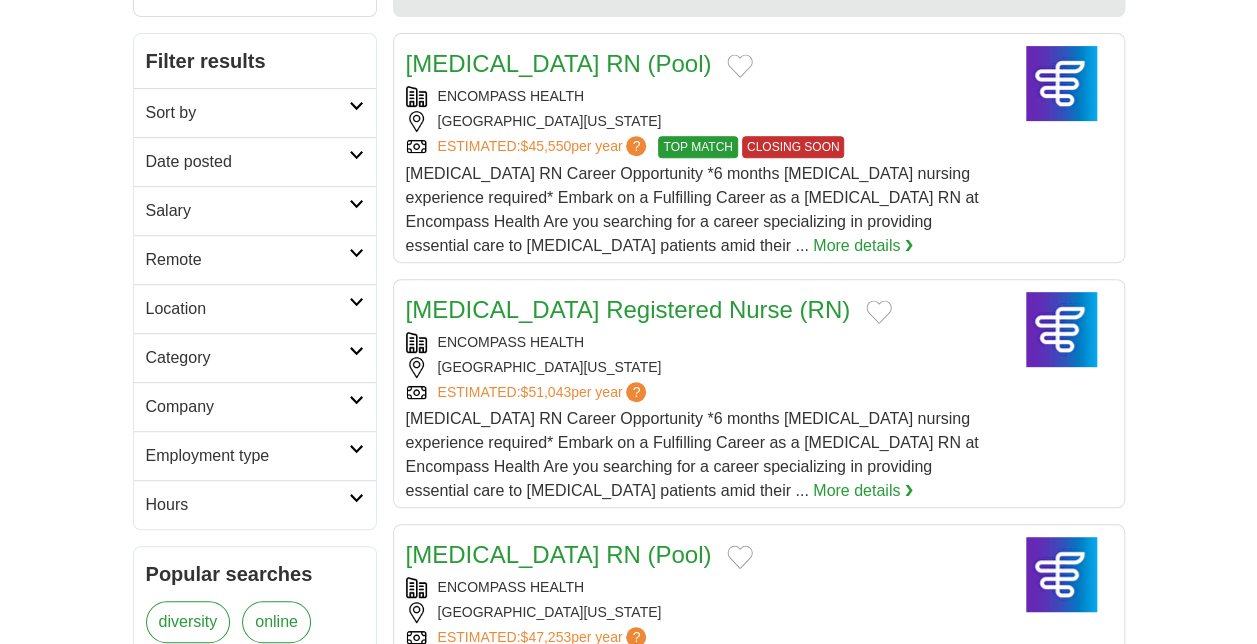click at bounding box center (356, 106) 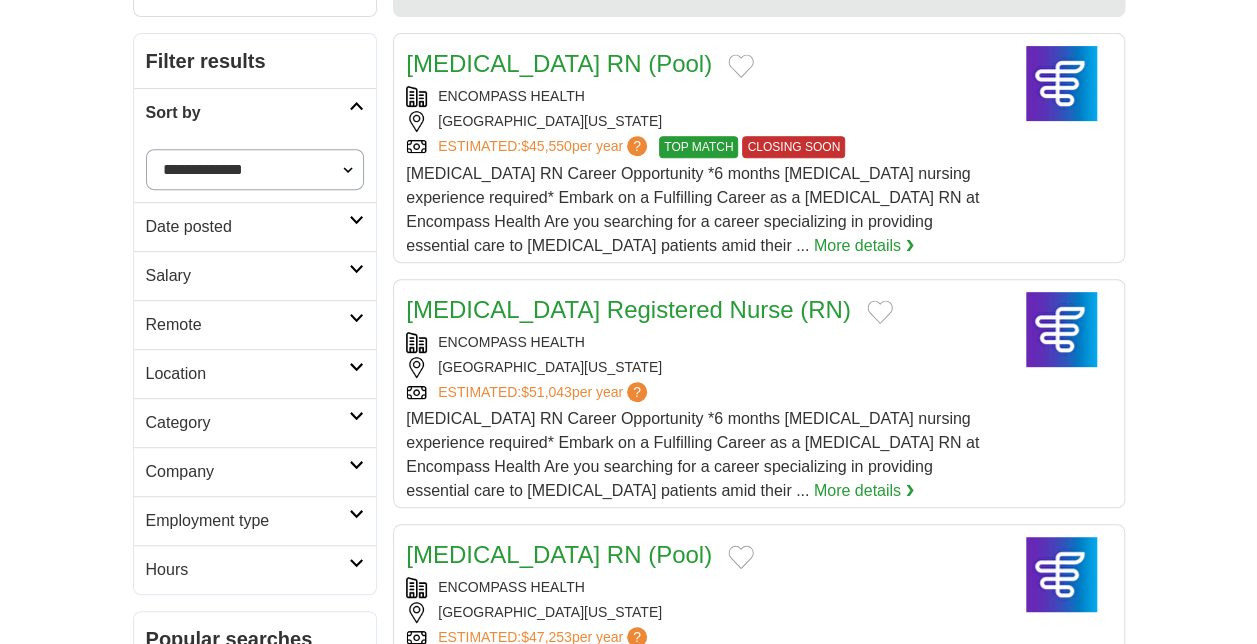 click at bounding box center (356, 106) 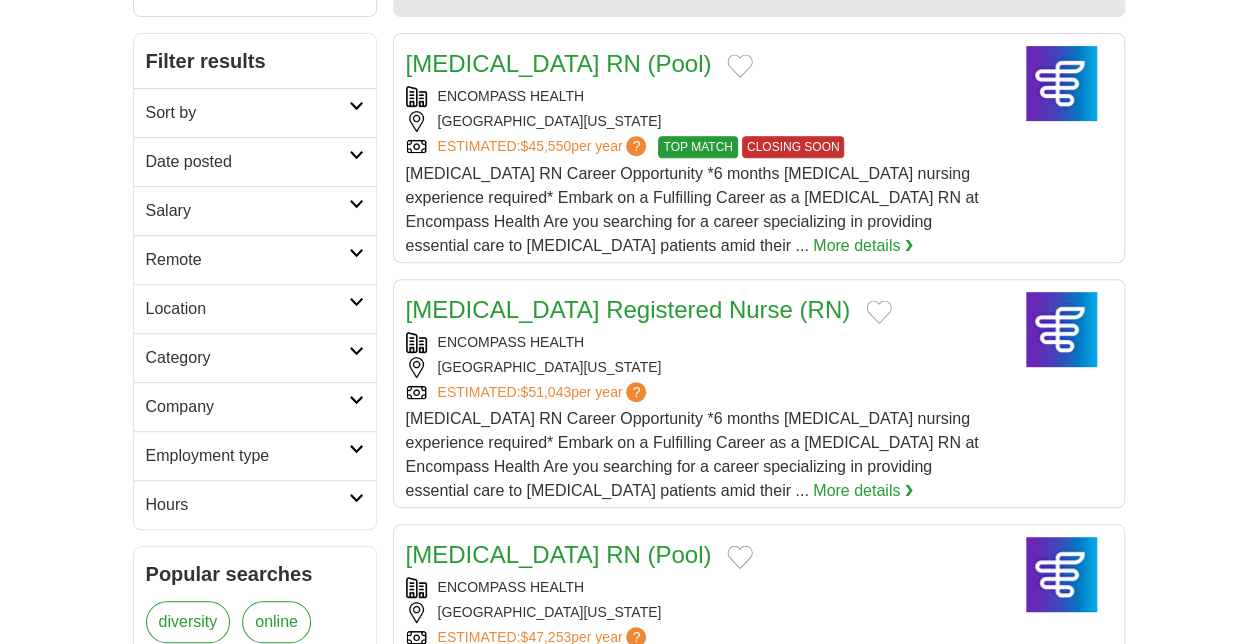 click on "Date posted" at bounding box center (247, 162) 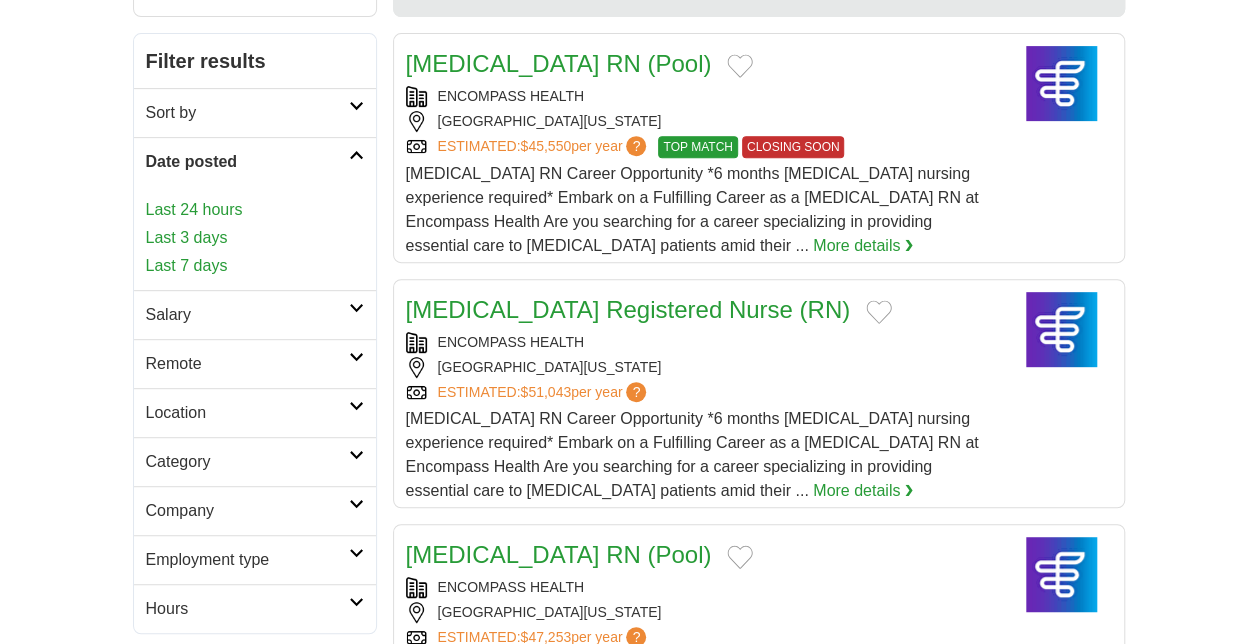 click on "Date posted" at bounding box center [247, 162] 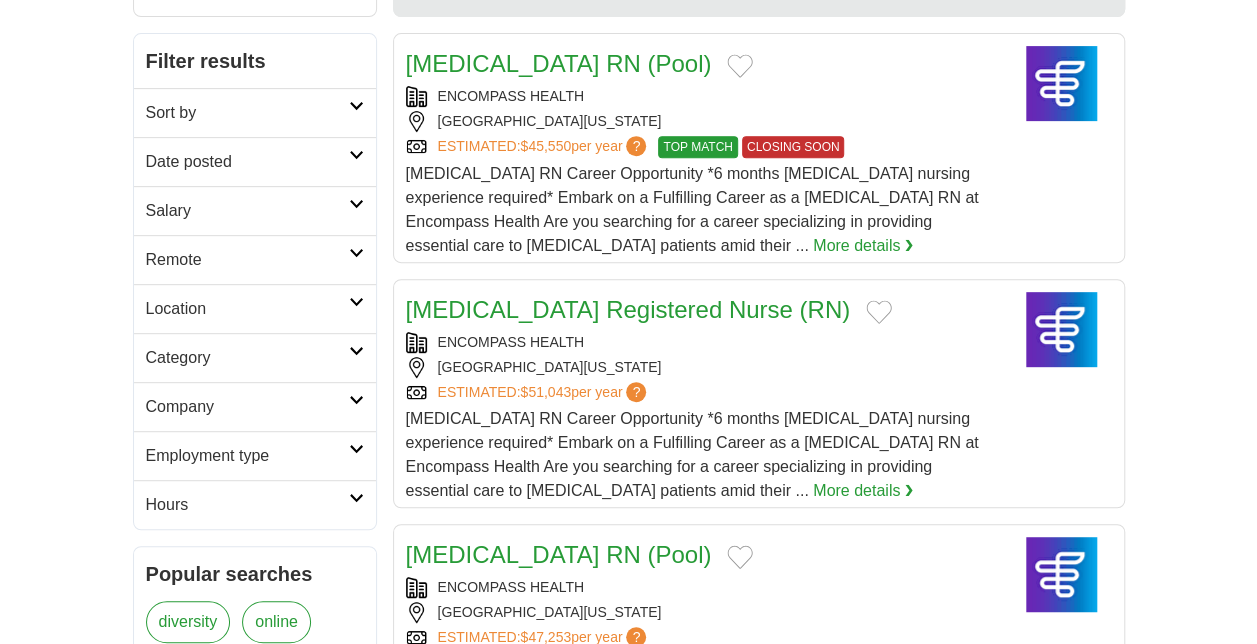 click on "Salary" at bounding box center [247, 211] 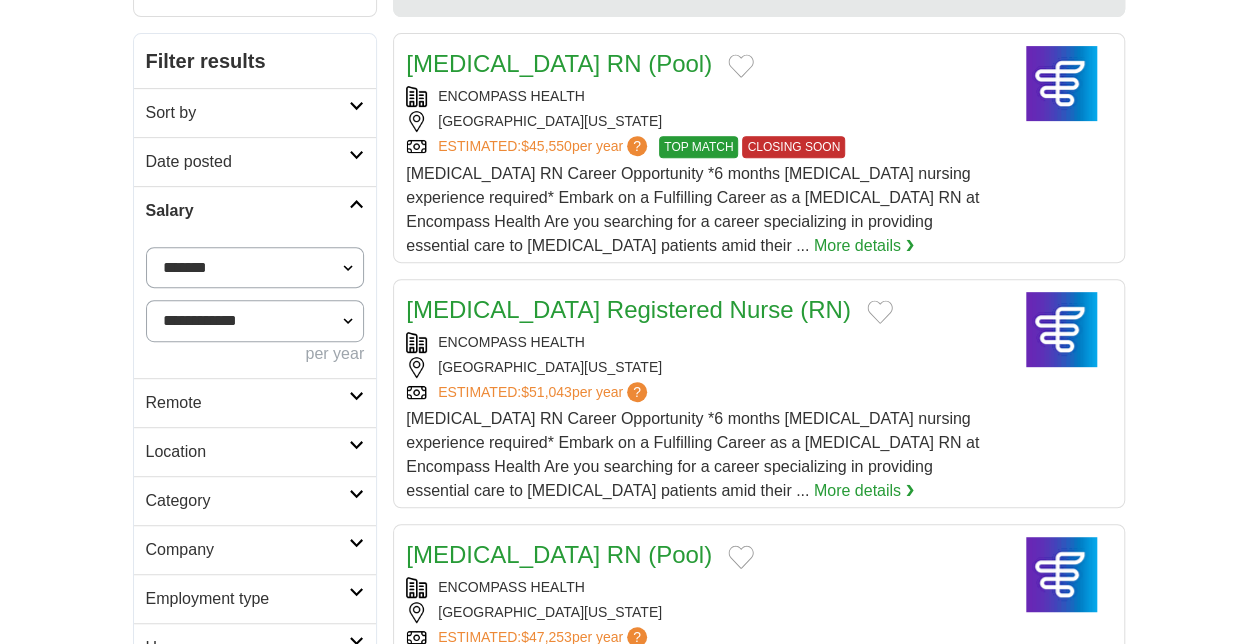 click on "**********" at bounding box center [255, 267] 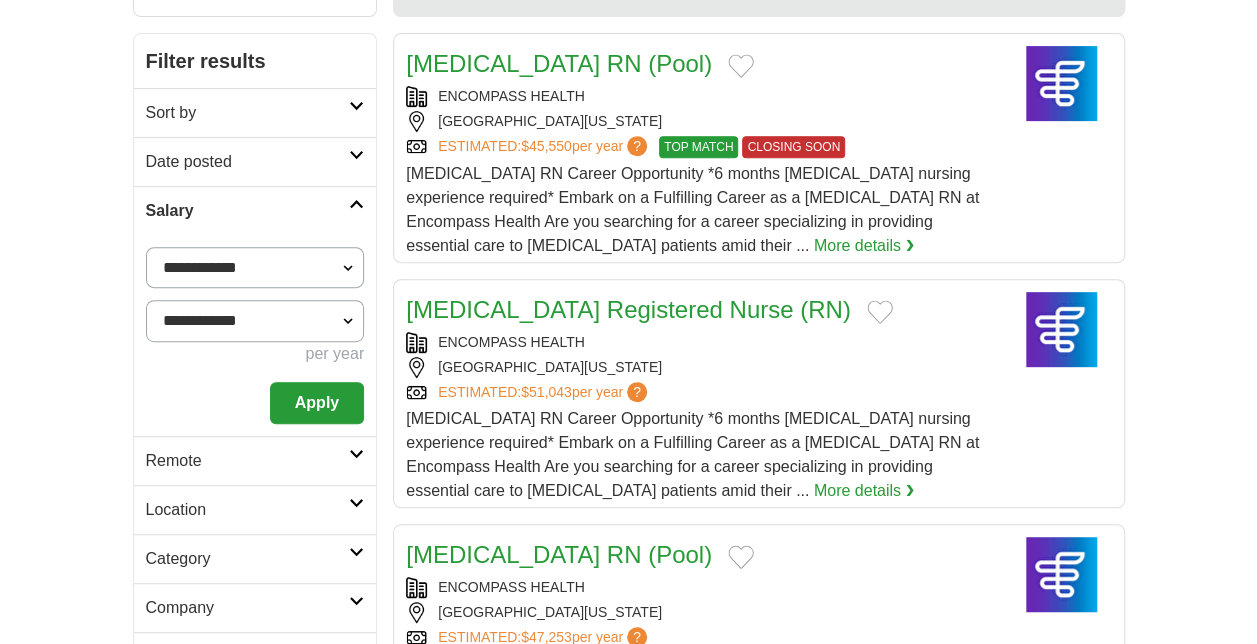 click on "**********" at bounding box center (255, 320) 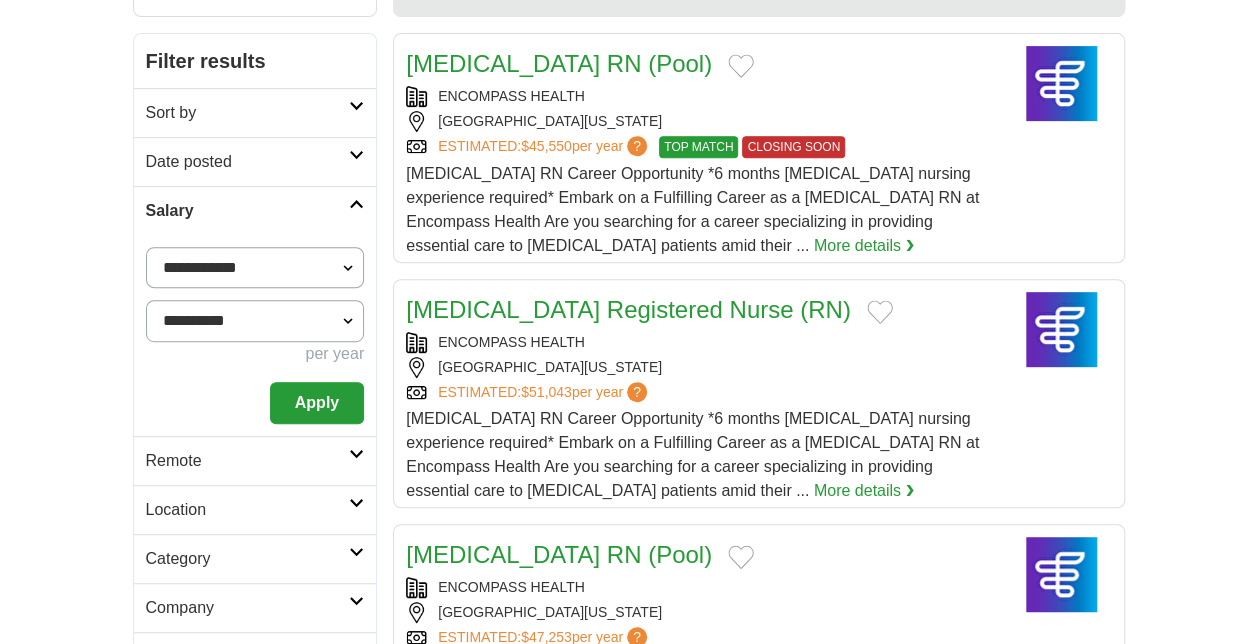 click on "Apply" at bounding box center (317, 403) 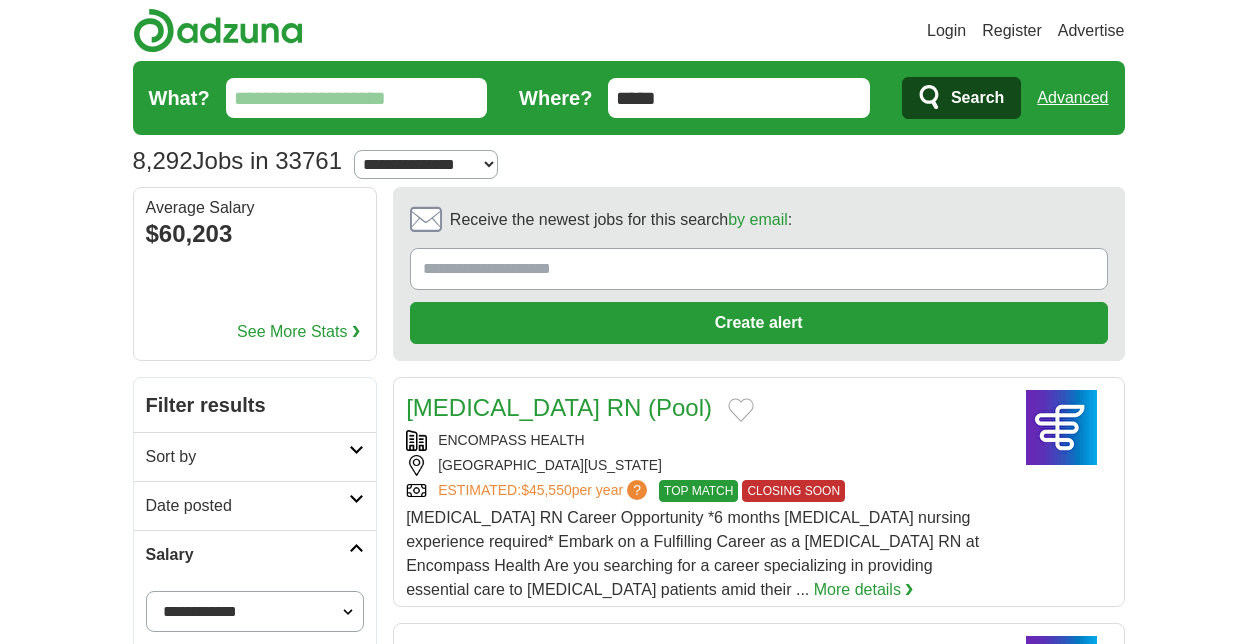 scroll, scrollTop: 0, scrollLeft: 0, axis: both 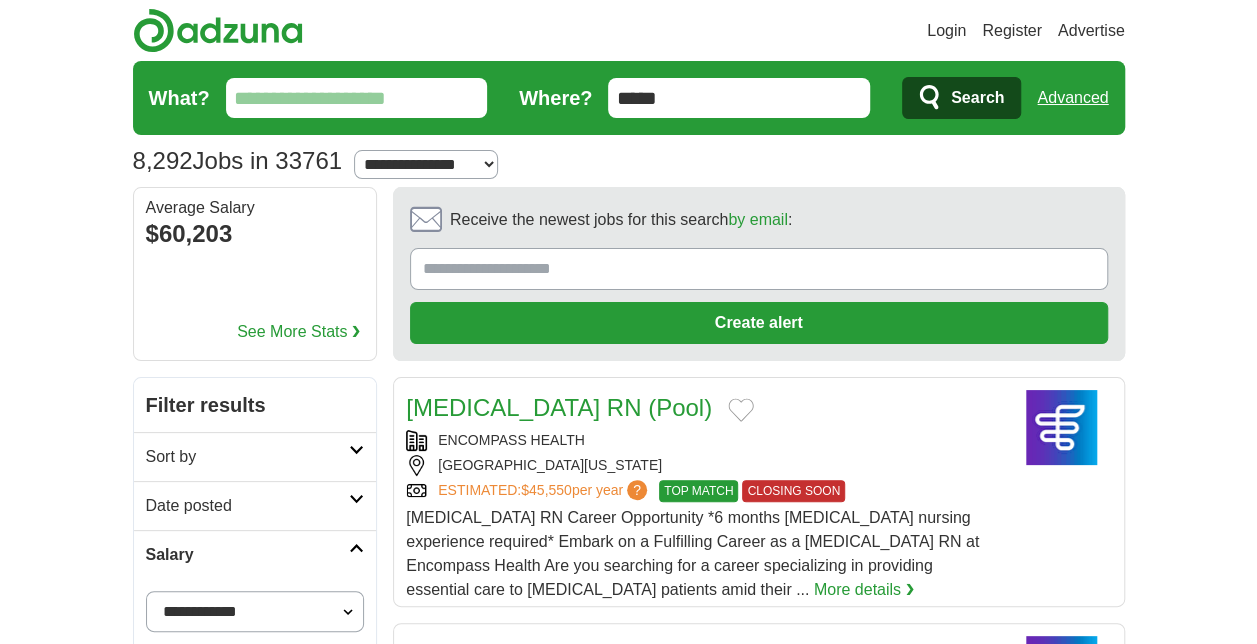click on "Login
Register
Advertise
8,292
Jobs in 33761
from $35,000
[GEOGRAPHIC_DATA]
Select a salary range
Salary from
from $10,000
from $20,000
from $40,000
from $60,000
from $80,000
from $100,000
per year" at bounding box center (628, 1848) 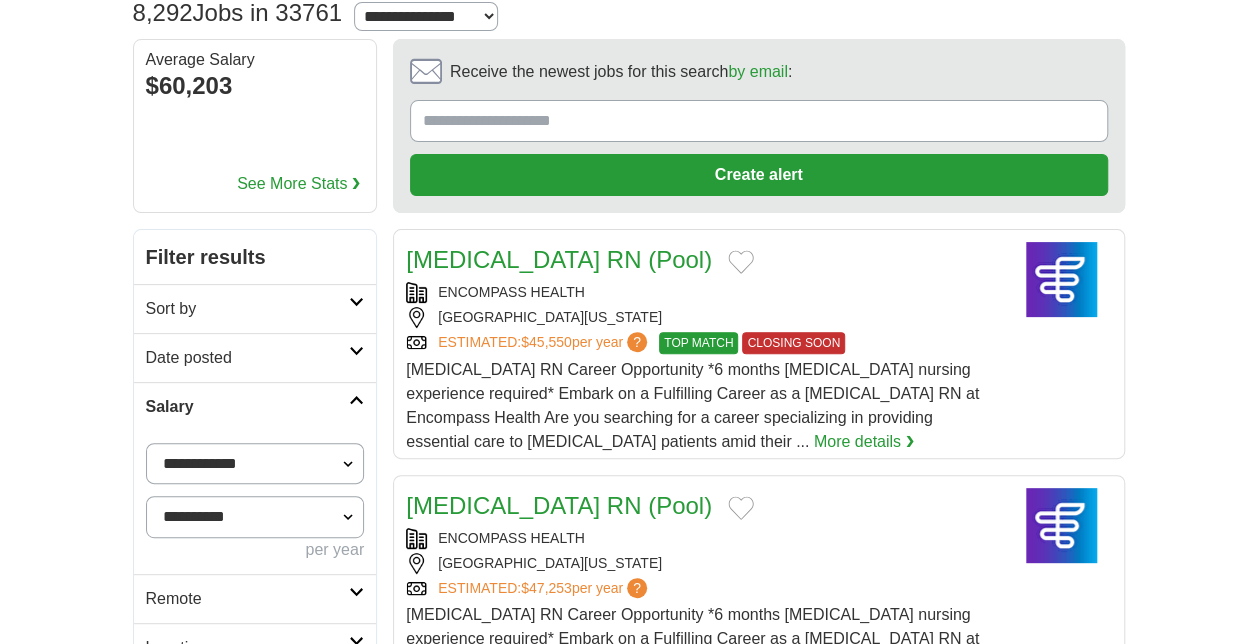 scroll, scrollTop: 280, scrollLeft: 0, axis: vertical 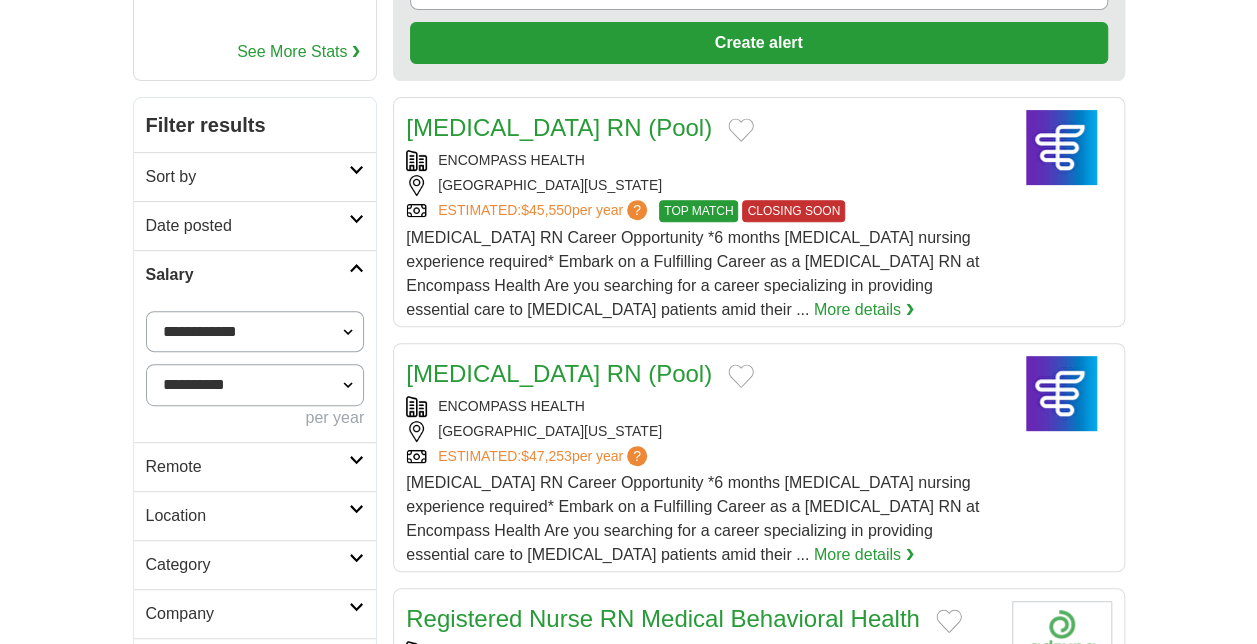 click at bounding box center (356, 268) 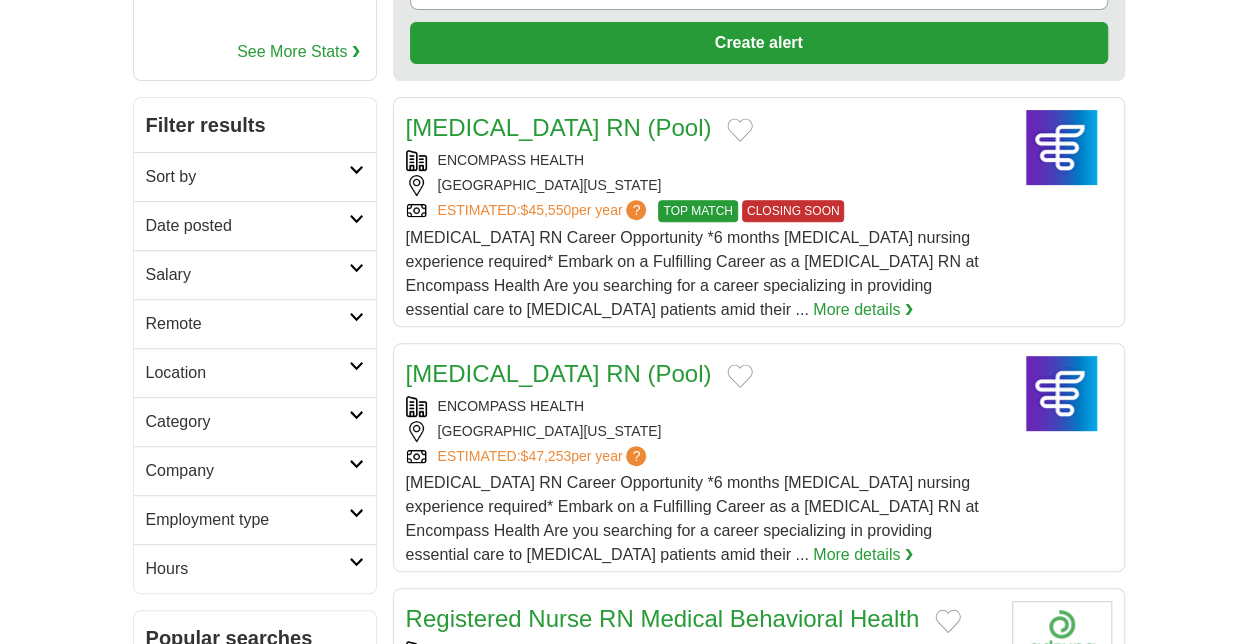 click on "Remote" at bounding box center (247, 324) 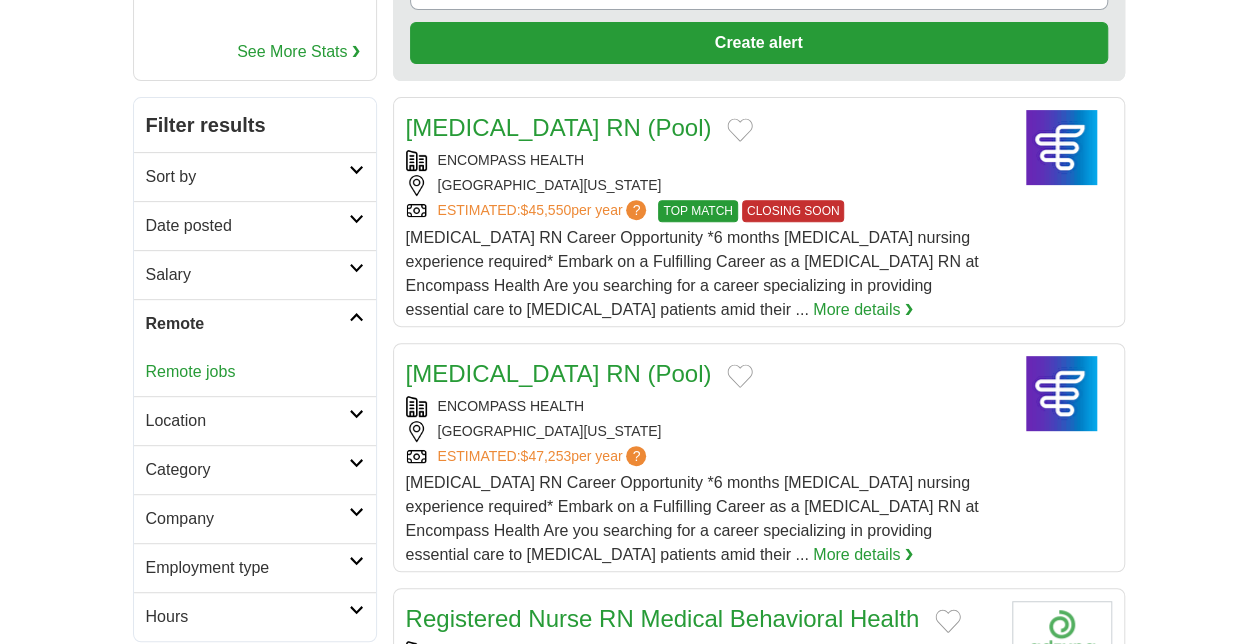 click on "Remote" at bounding box center (247, 324) 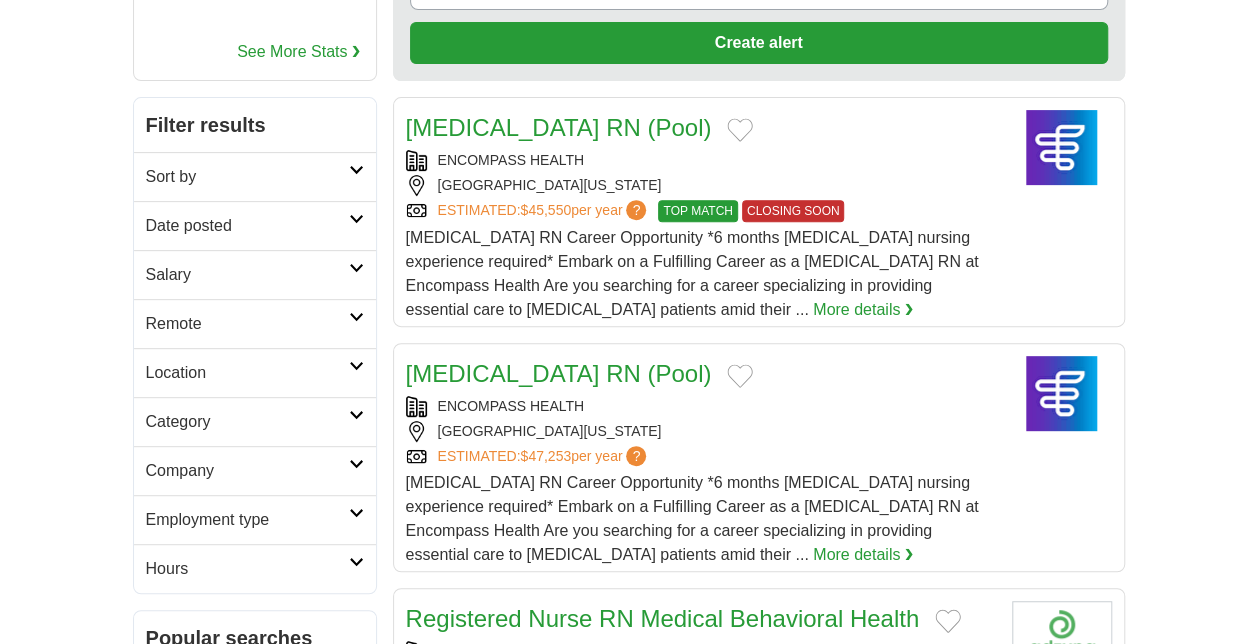 click on "Location" at bounding box center [247, 373] 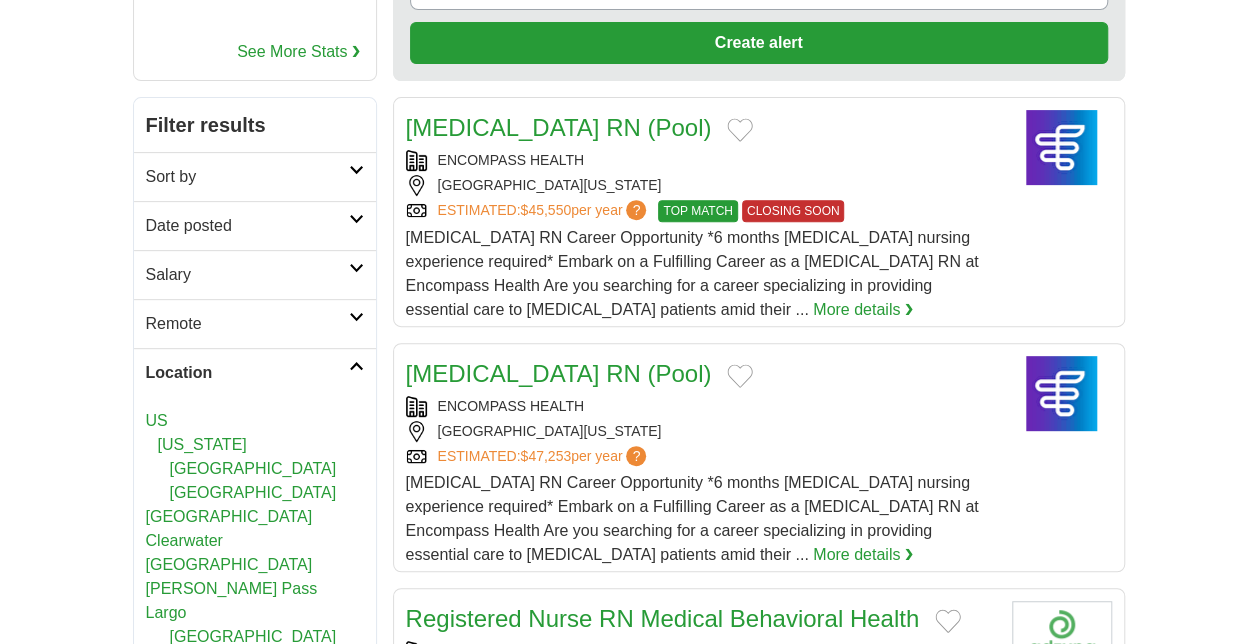 click on "[US_STATE]" at bounding box center [202, 444] 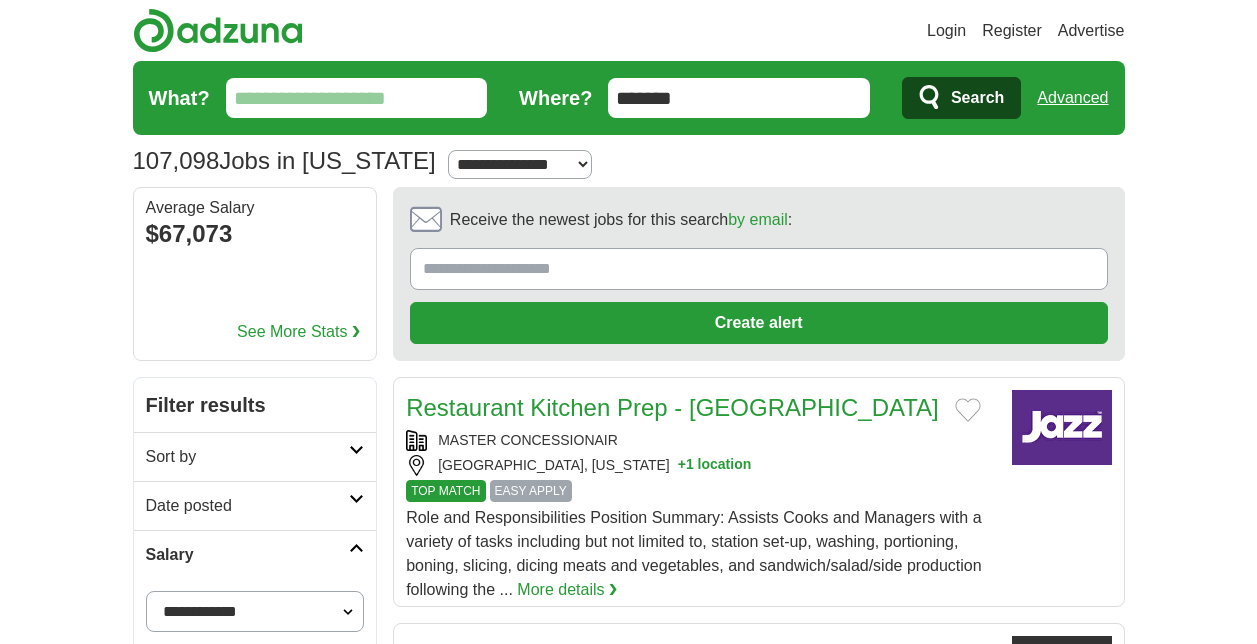 scroll, scrollTop: 0, scrollLeft: 0, axis: both 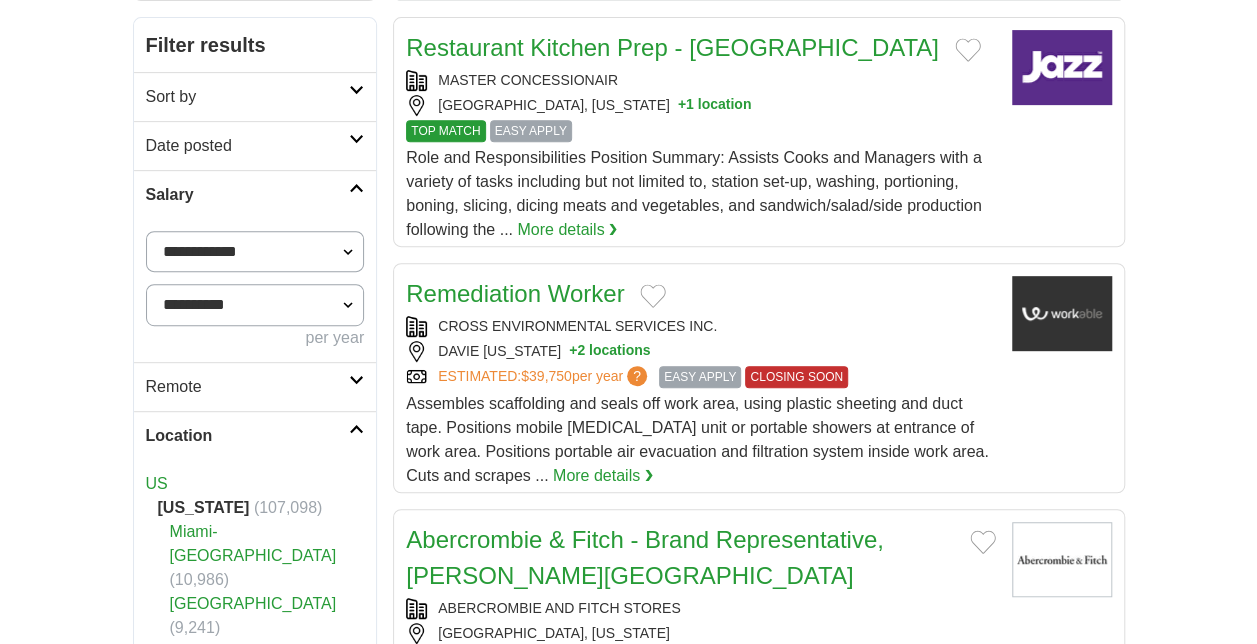 click on "Salary" at bounding box center [255, 194] 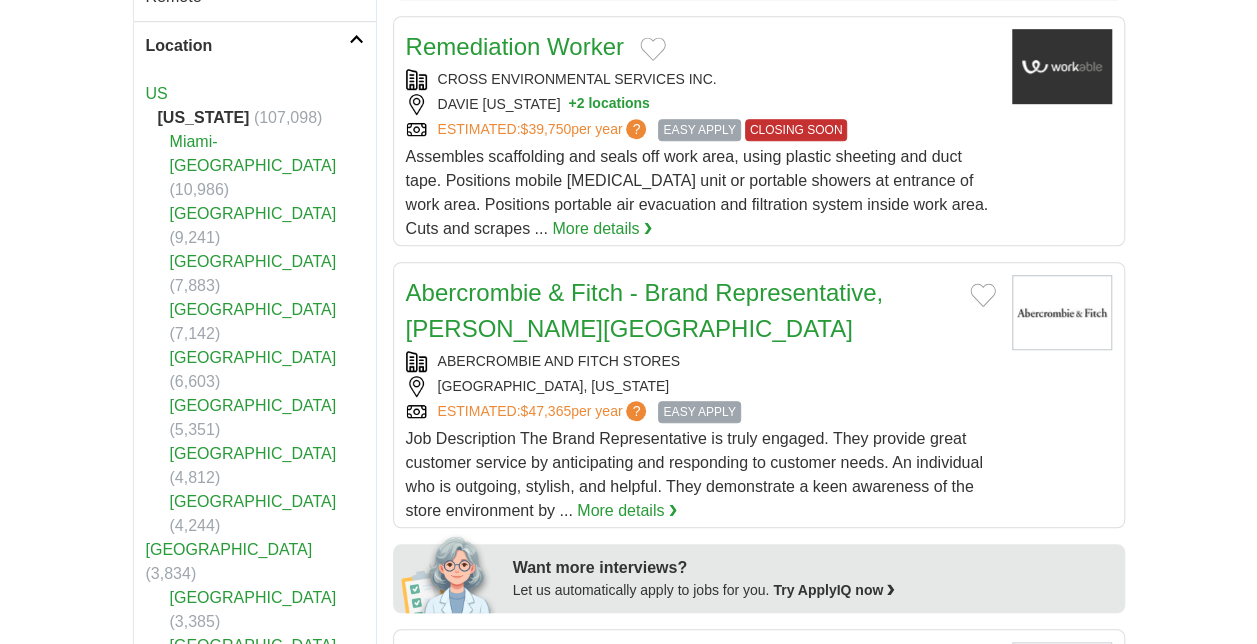 scroll, scrollTop: 720, scrollLeft: 0, axis: vertical 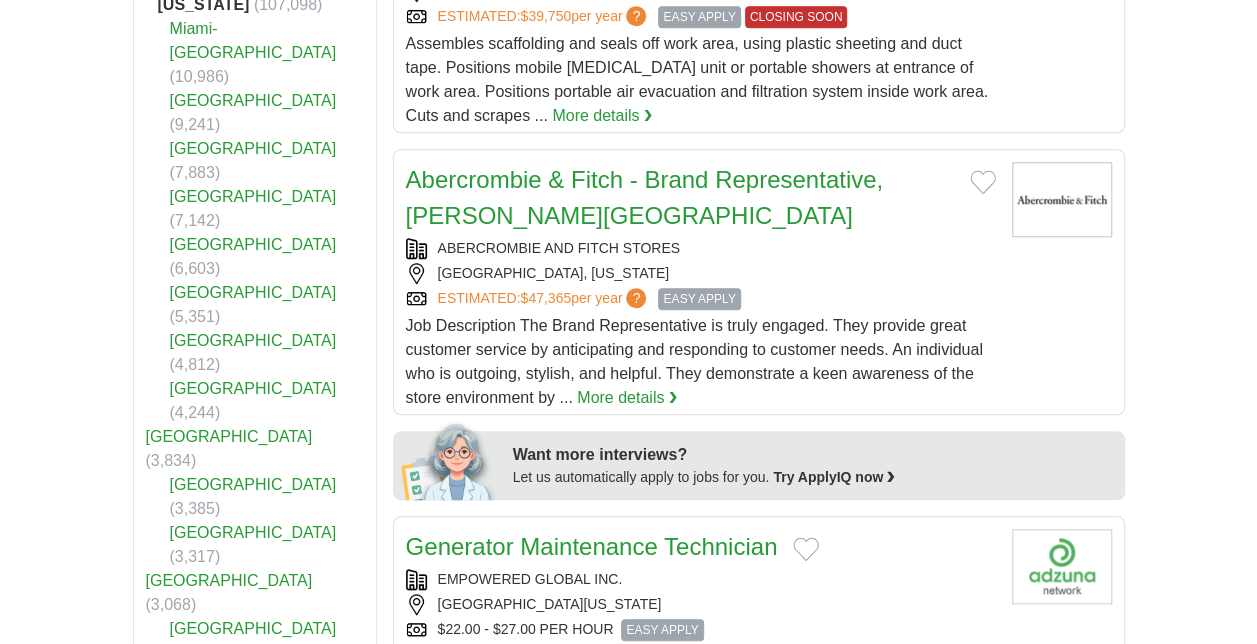 click on "[GEOGRAPHIC_DATA]" at bounding box center [253, 292] 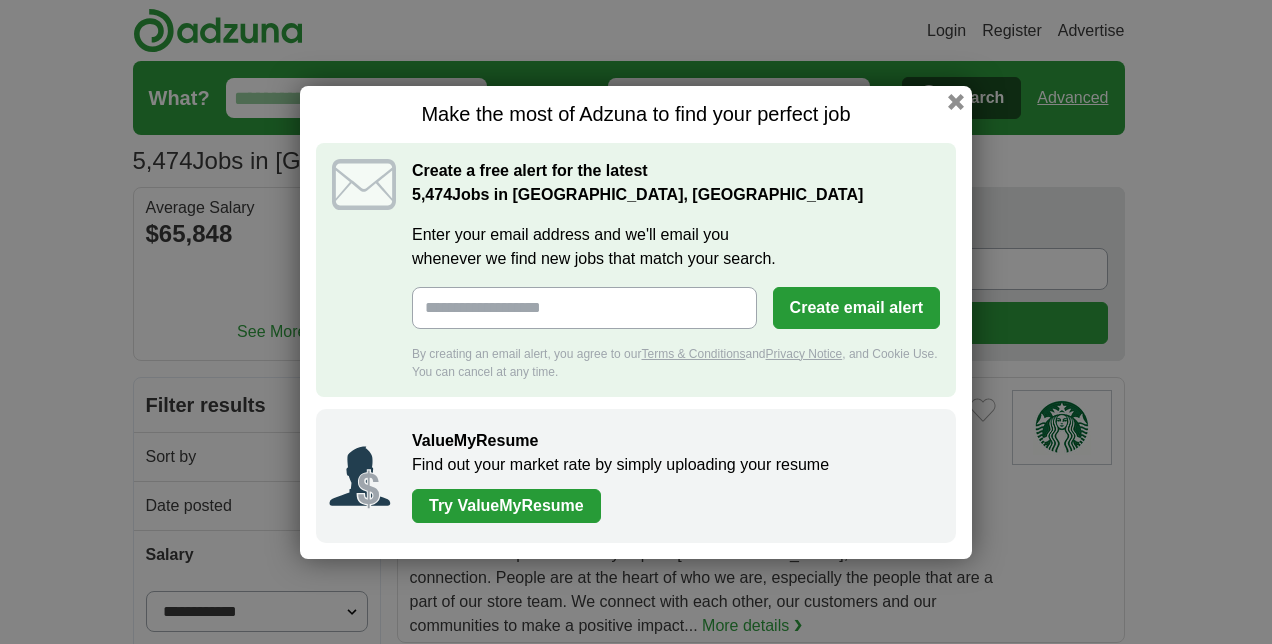 scroll, scrollTop: 0, scrollLeft: 0, axis: both 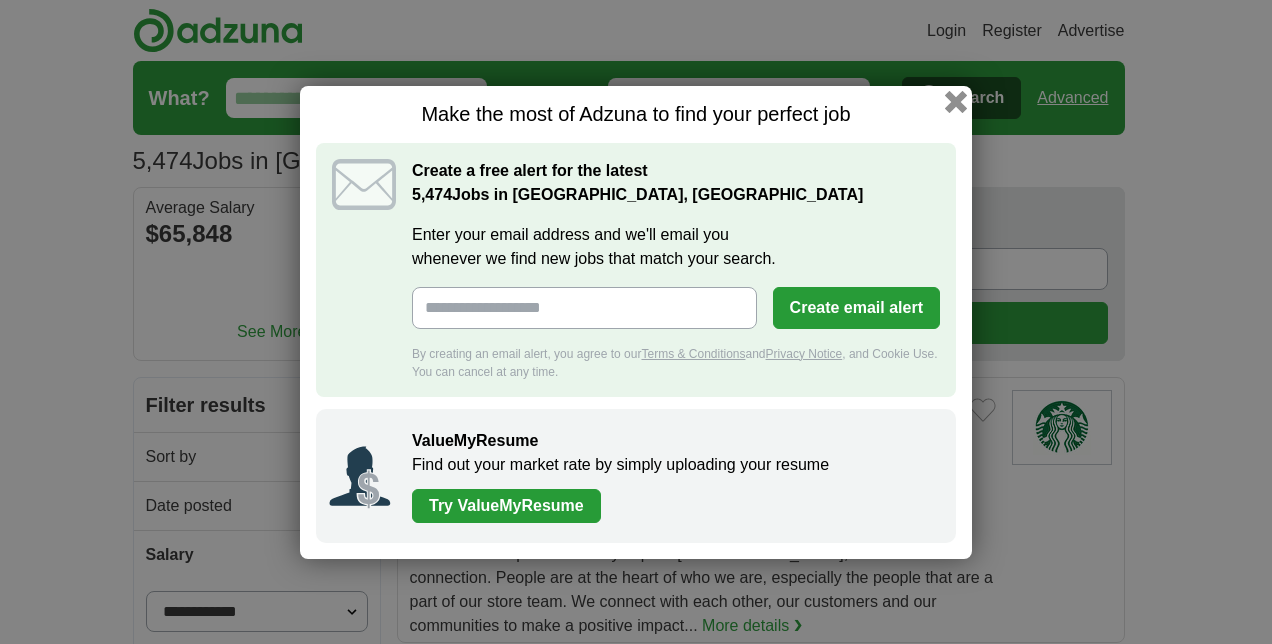 click at bounding box center (956, 101) 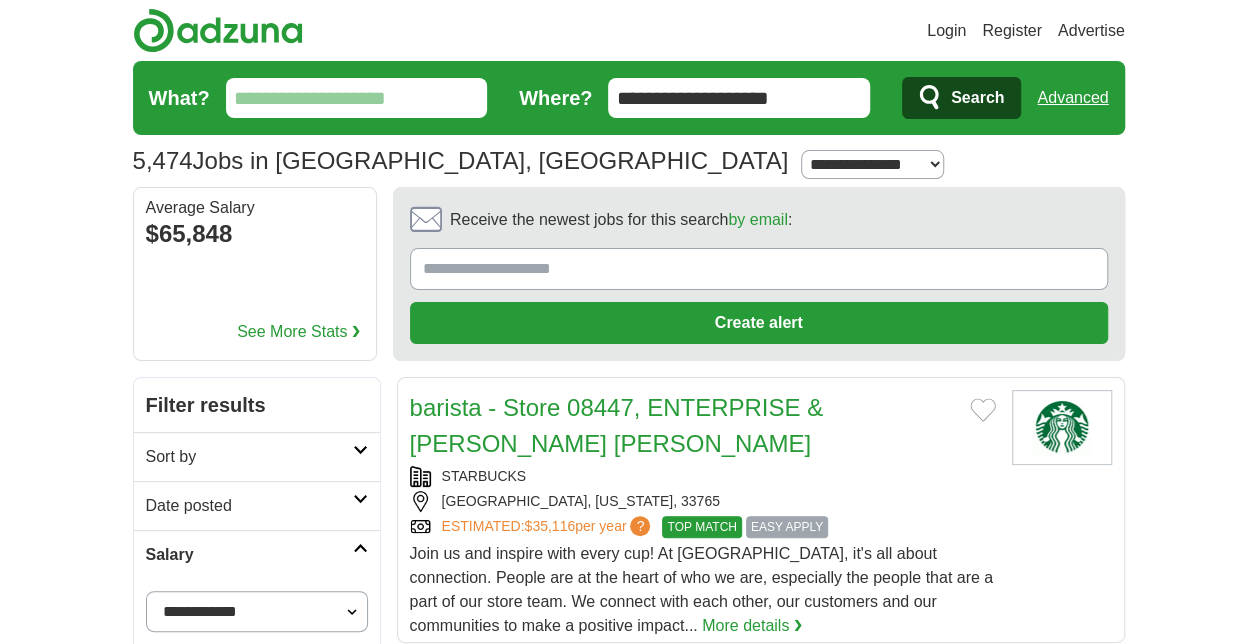 click on "Salary" at bounding box center [257, 554] 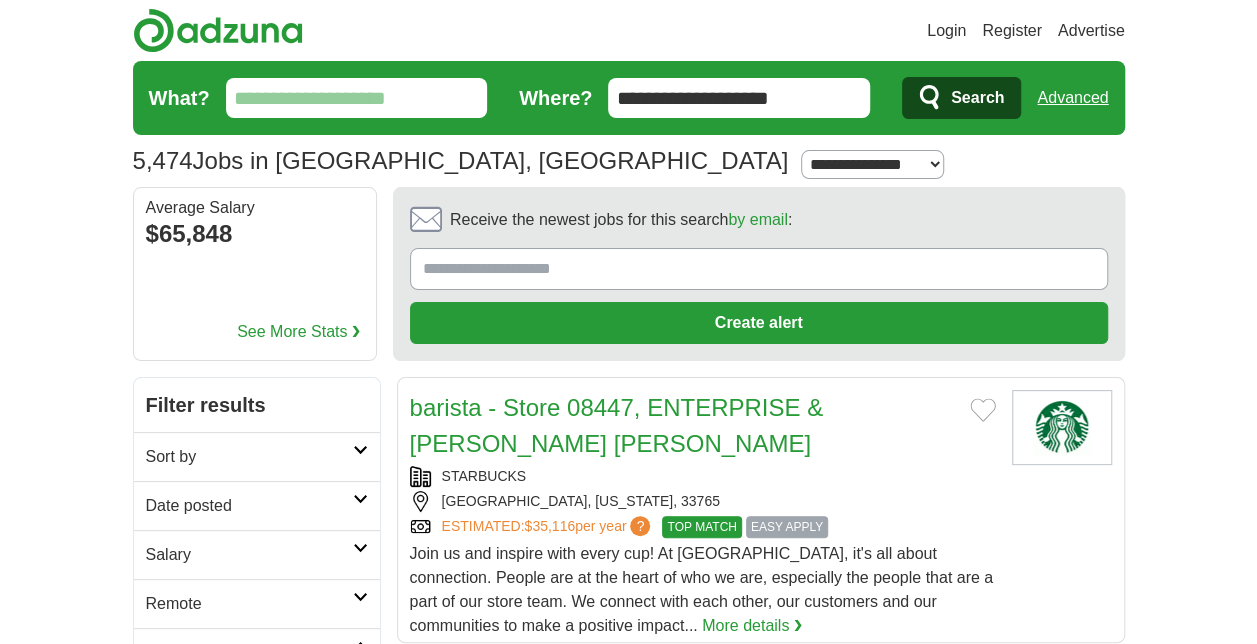 click on "Login
Register
Advertise
5,474
Jobs in [GEOGRAPHIC_DATA], [GEOGRAPHIC_DATA]
from $35,000
[GEOGRAPHIC_DATA]
Select a salary range
Salary from
from $10,000
from $20,000
from $40,000
from $60,000
from $80,000
from $100,000
per year
Remote" at bounding box center (628, 1922) 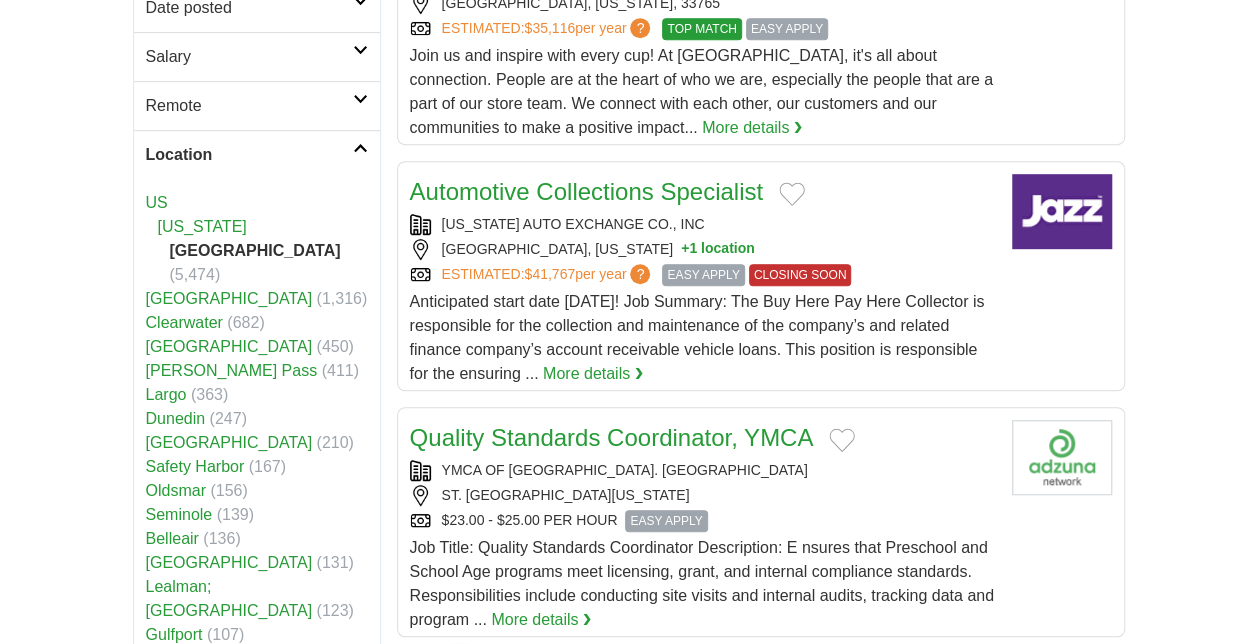 scroll, scrollTop: 520, scrollLeft: 0, axis: vertical 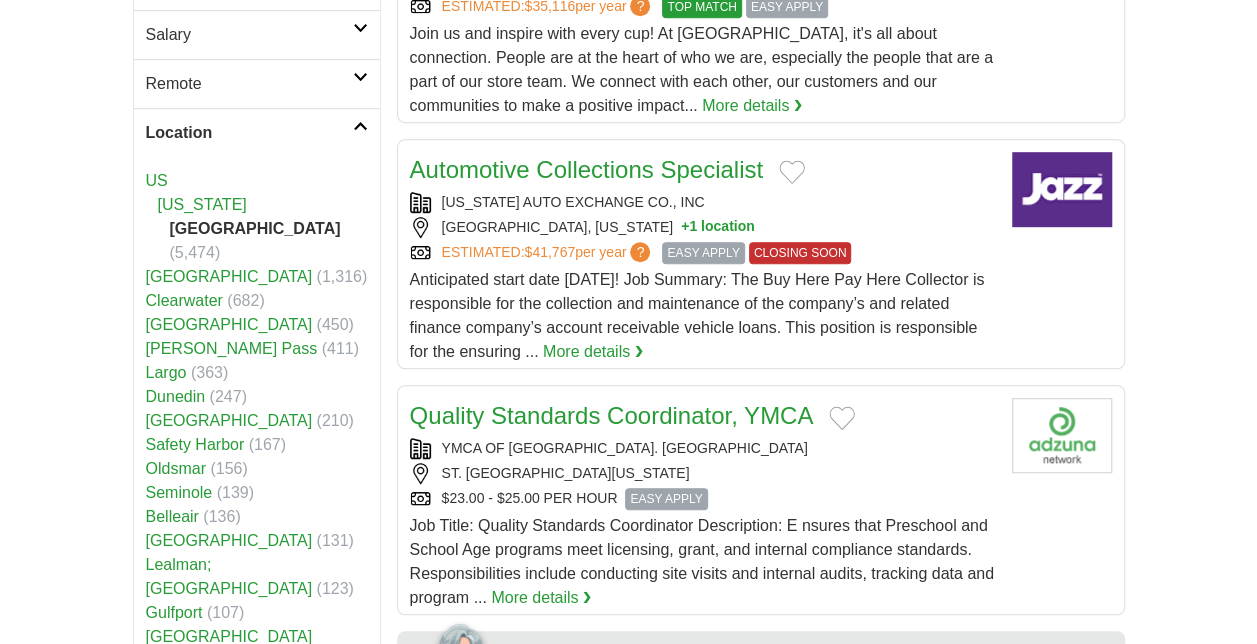 click at bounding box center [360, 126] 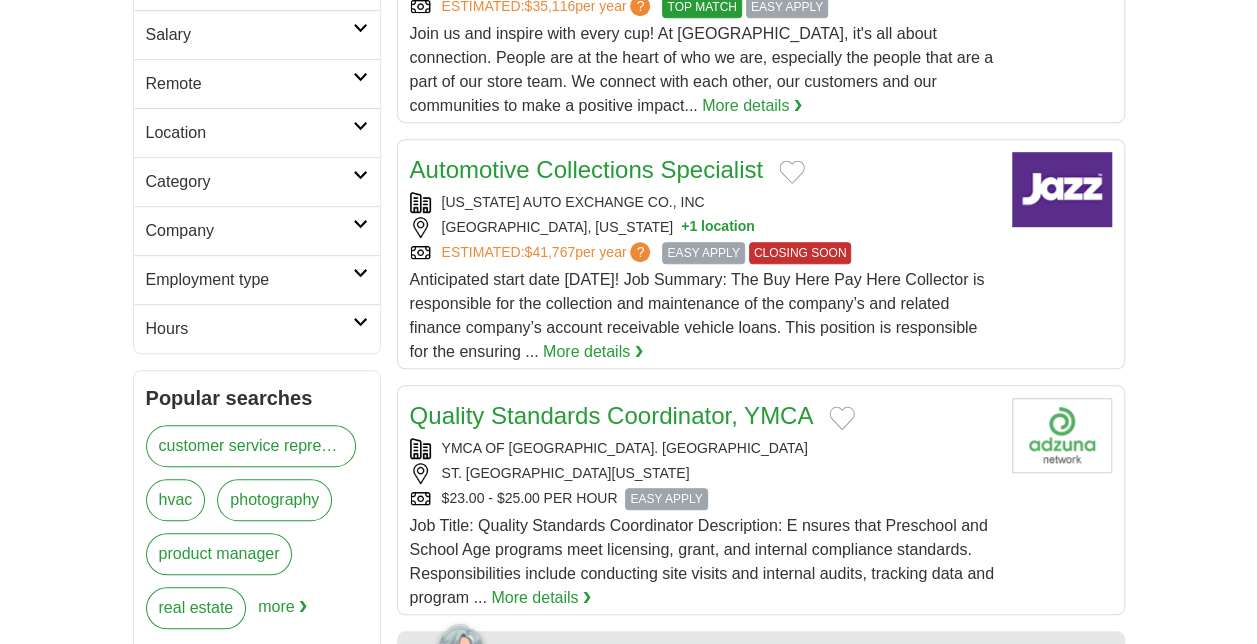 click at bounding box center [360, 175] 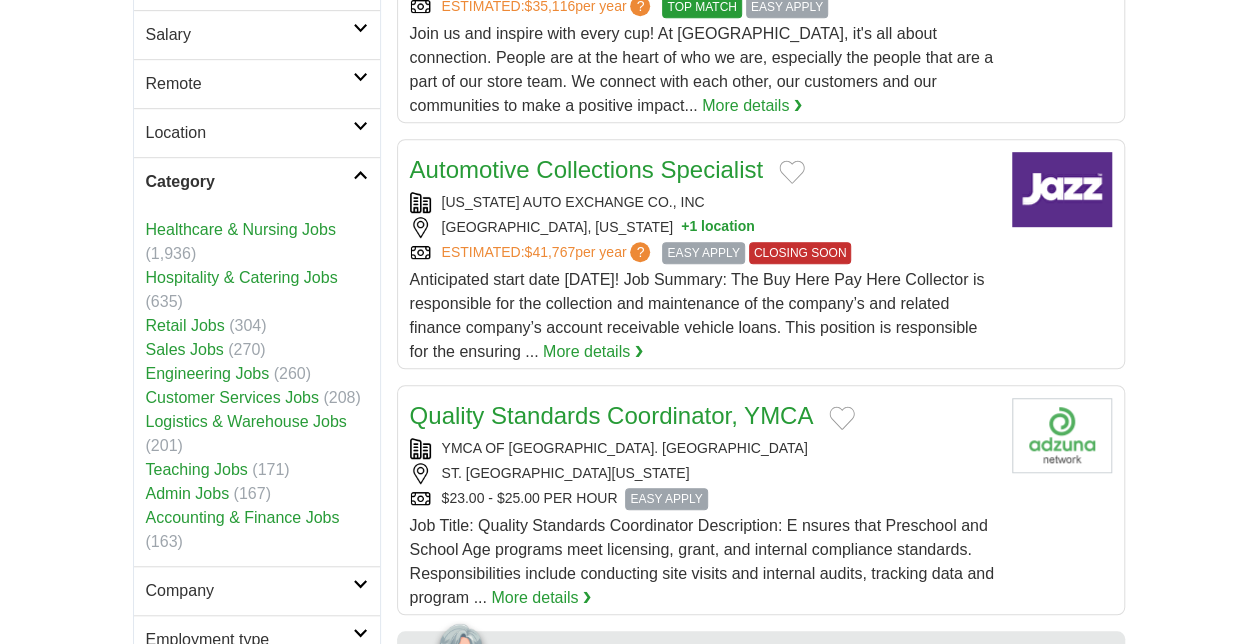 click on "Admin Jobs" at bounding box center (188, 493) 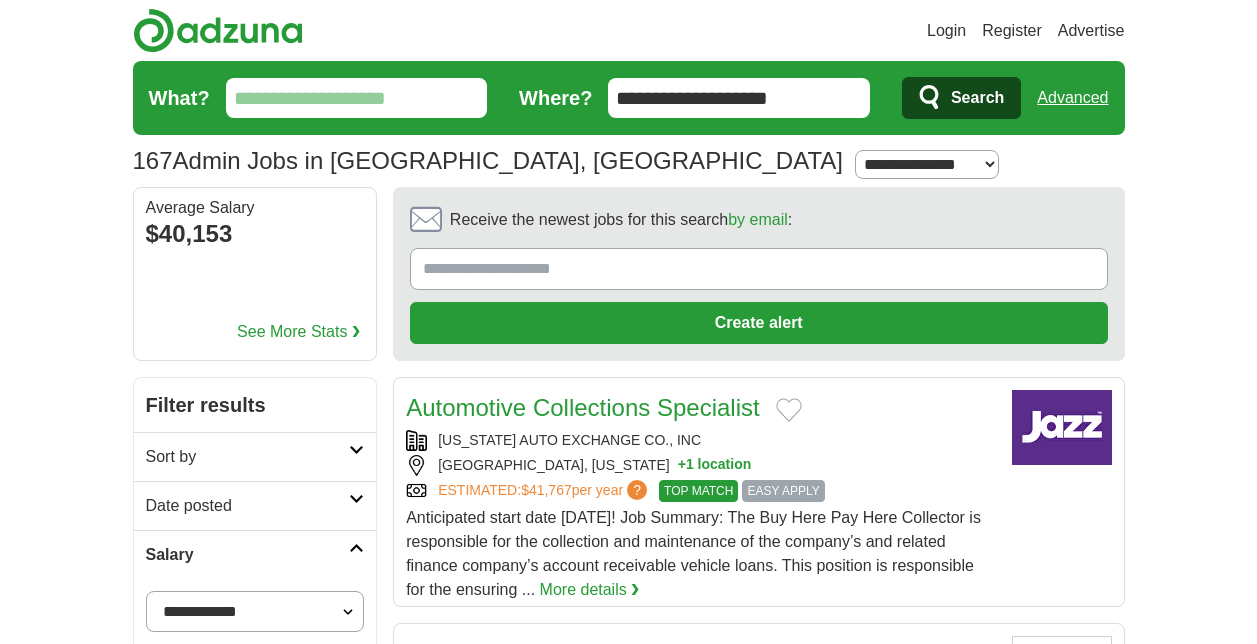 scroll, scrollTop: 0, scrollLeft: 0, axis: both 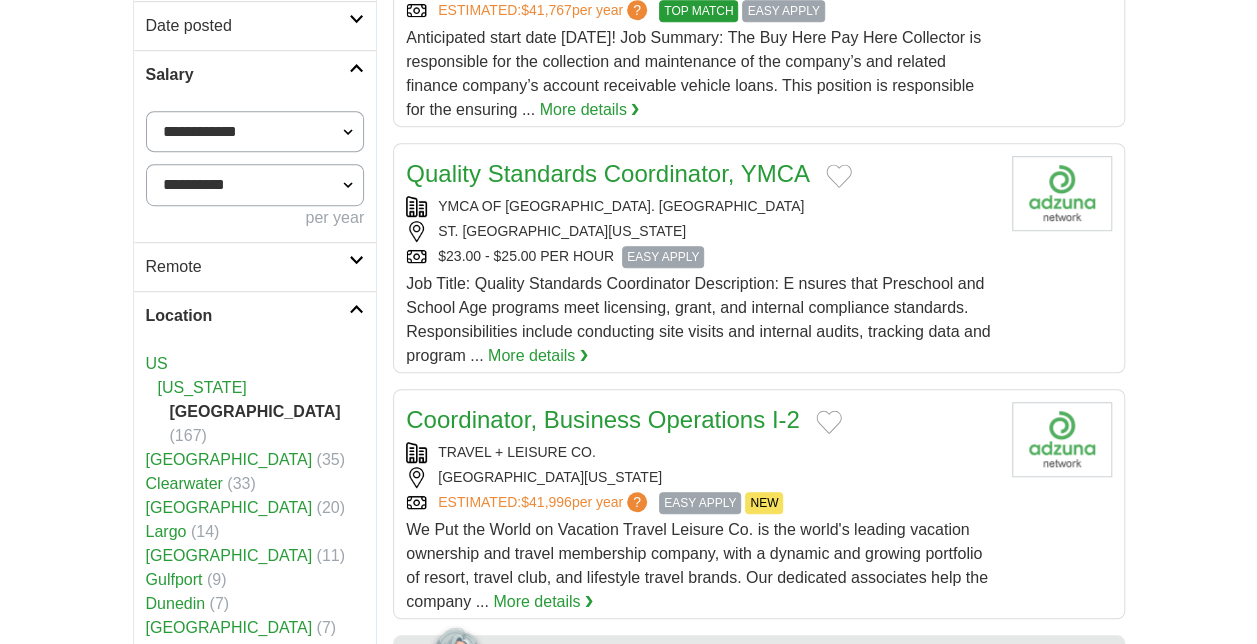 click on "Salary" at bounding box center [255, 74] 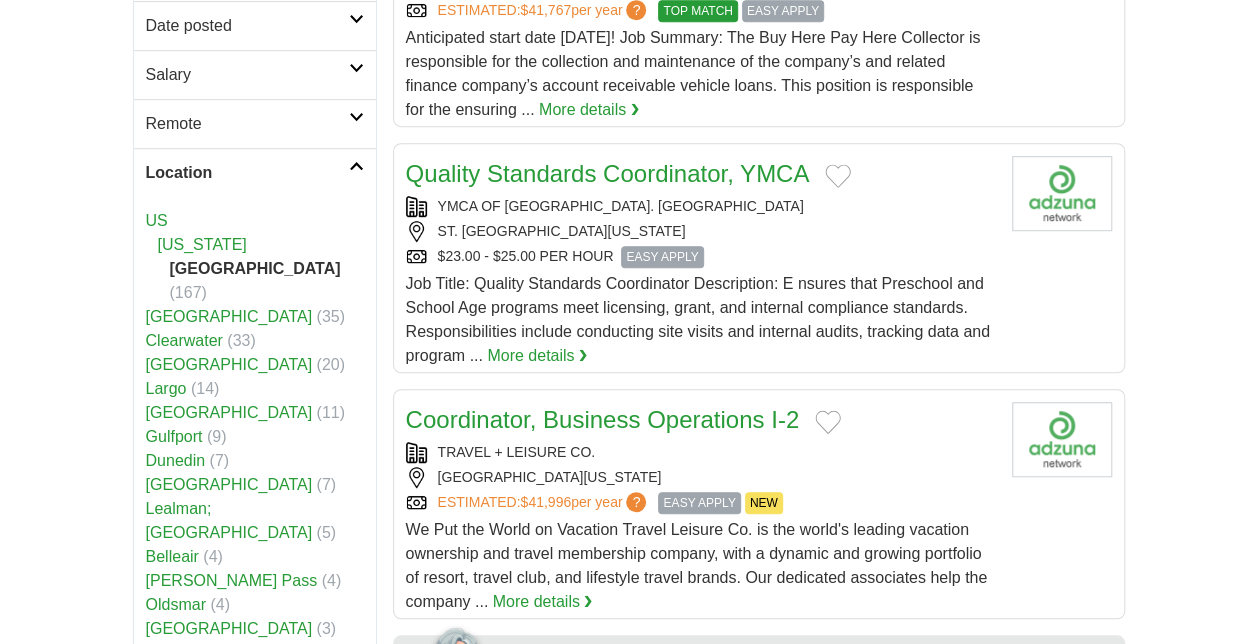 click at bounding box center (356, 166) 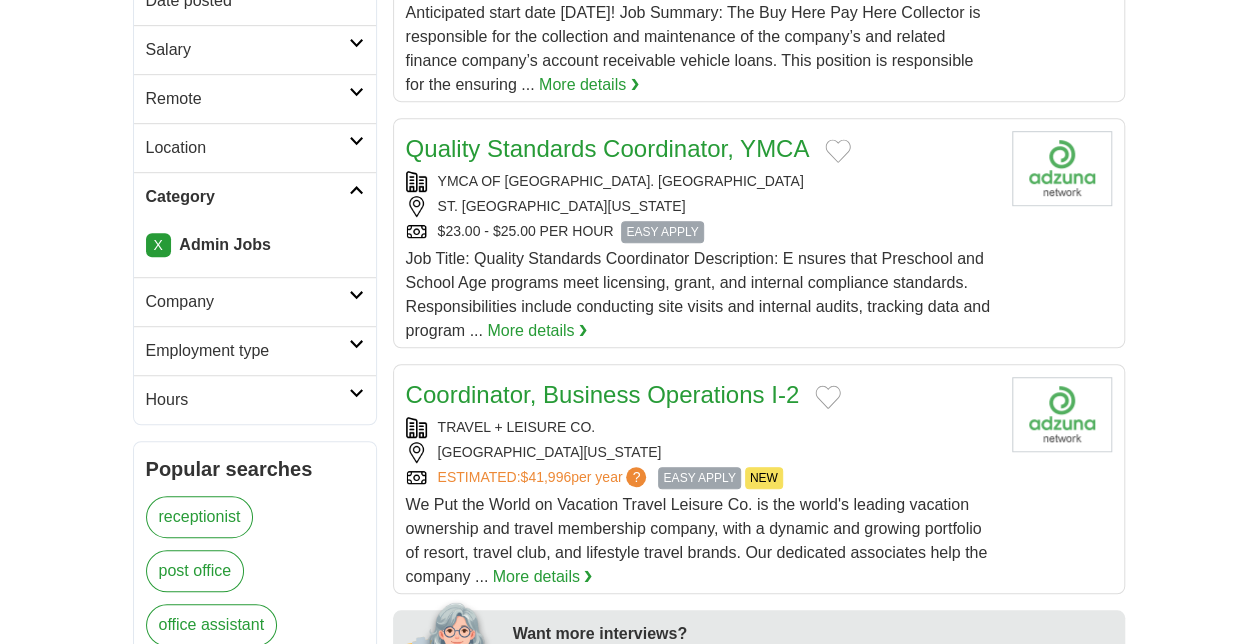scroll, scrollTop: 520, scrollLeft: 0, axis: vertical 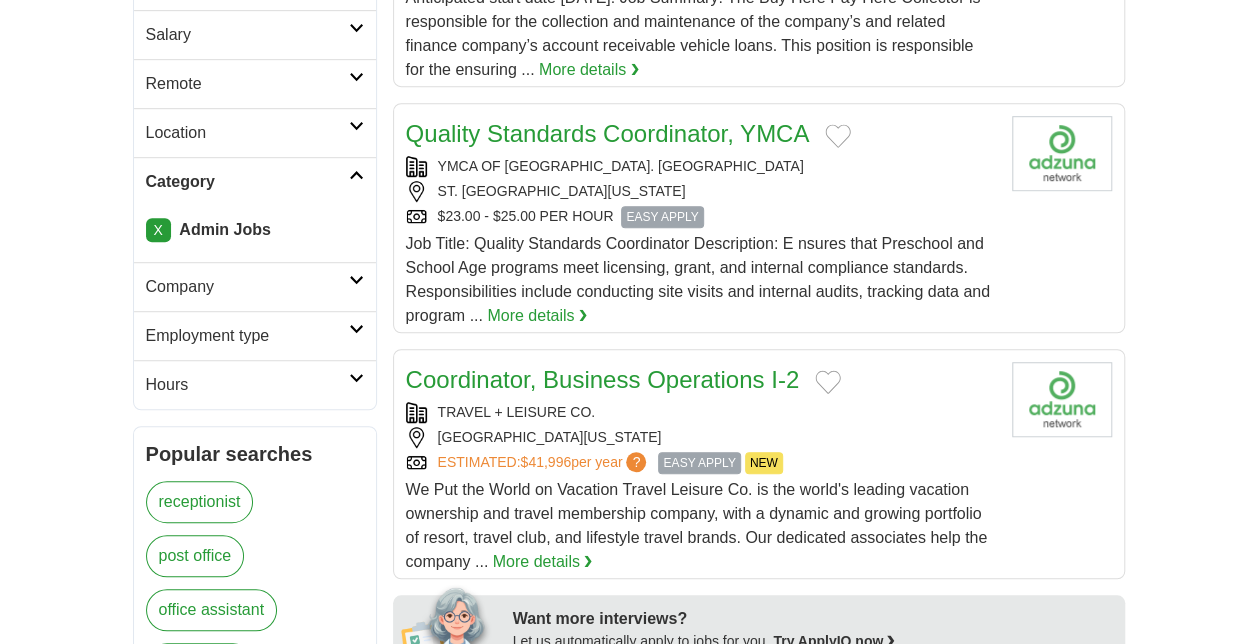 click at bounding box center [356, 175] 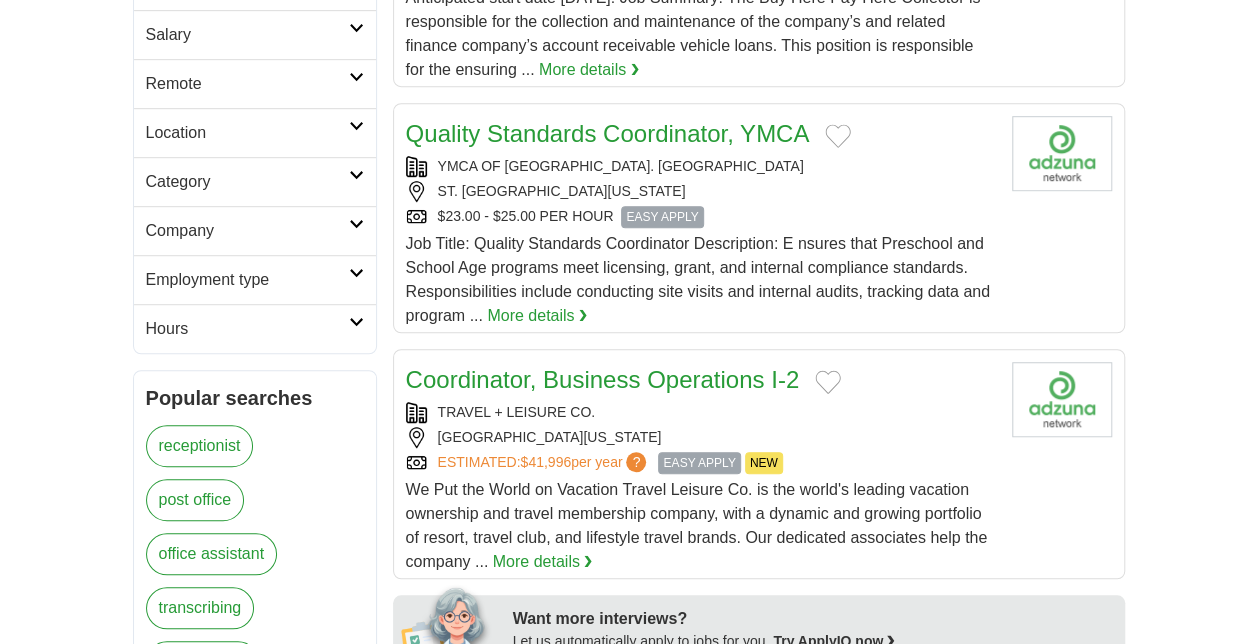 click at bounding box center (356, 224) 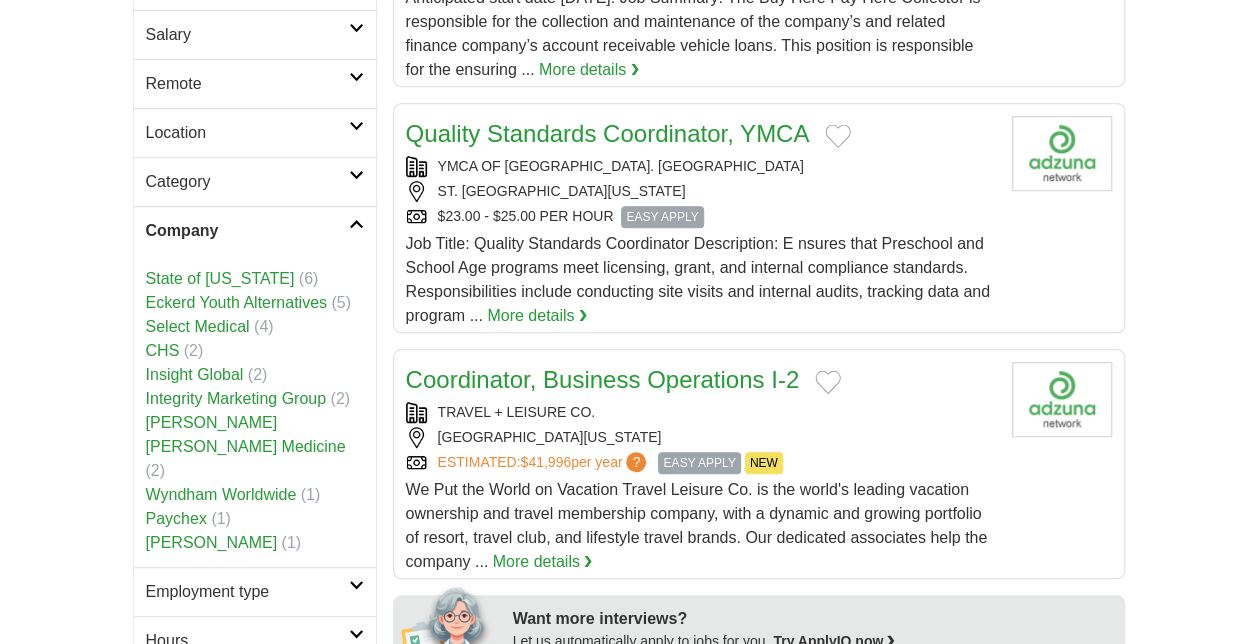click at bounding box center [356, 224] 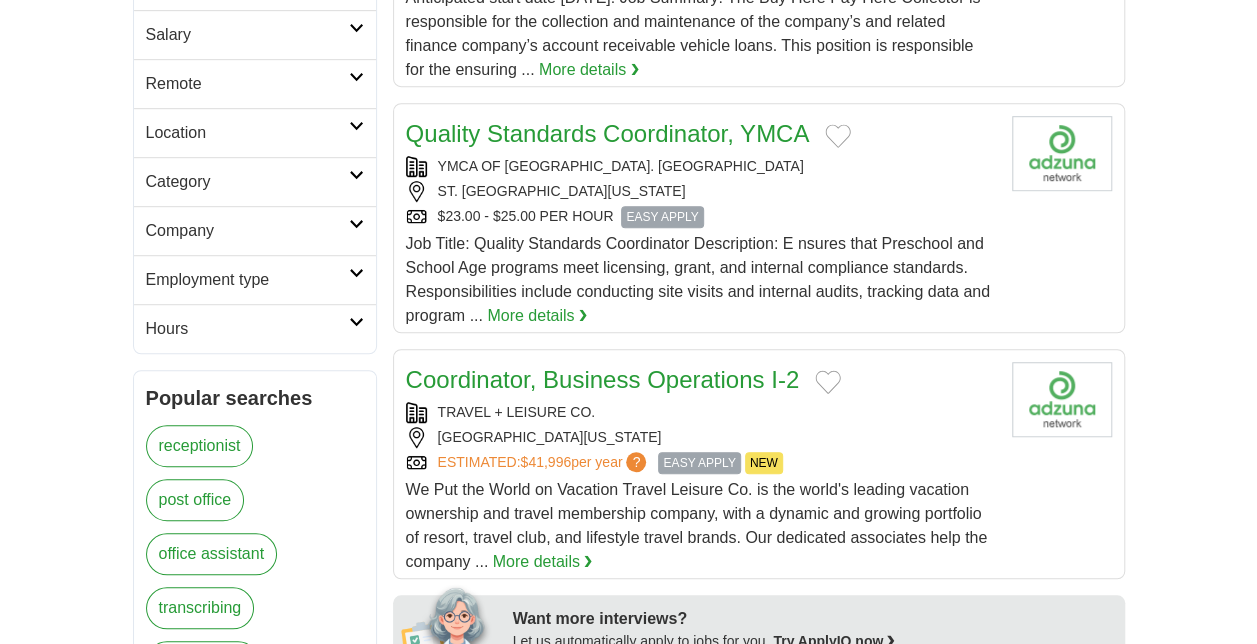 click on "Employment type" at bounding box center (247, 280) 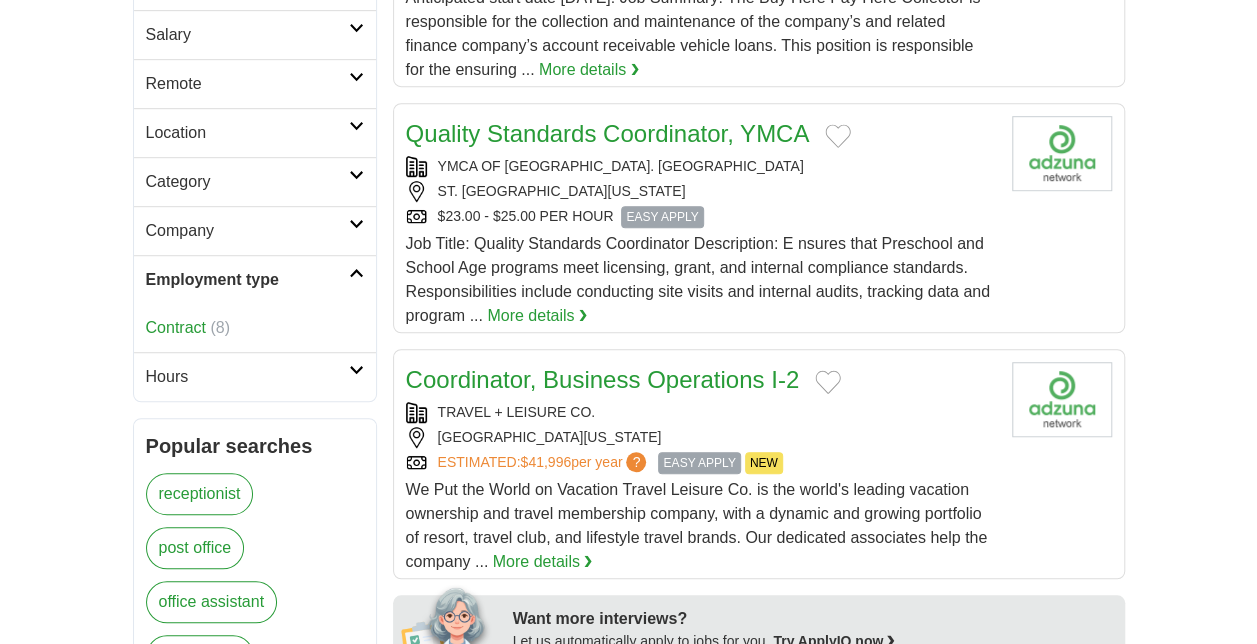 click on "Employment type" at bounding box center [255, 279] 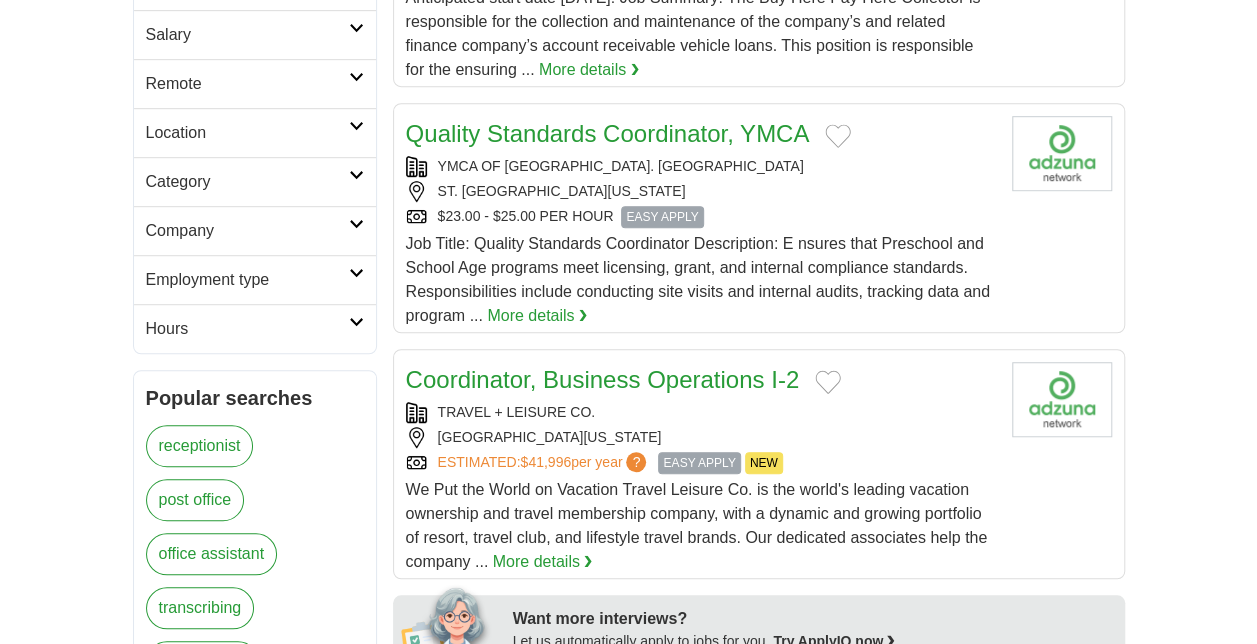 click on "Hours" at bounding box center (255, 328) 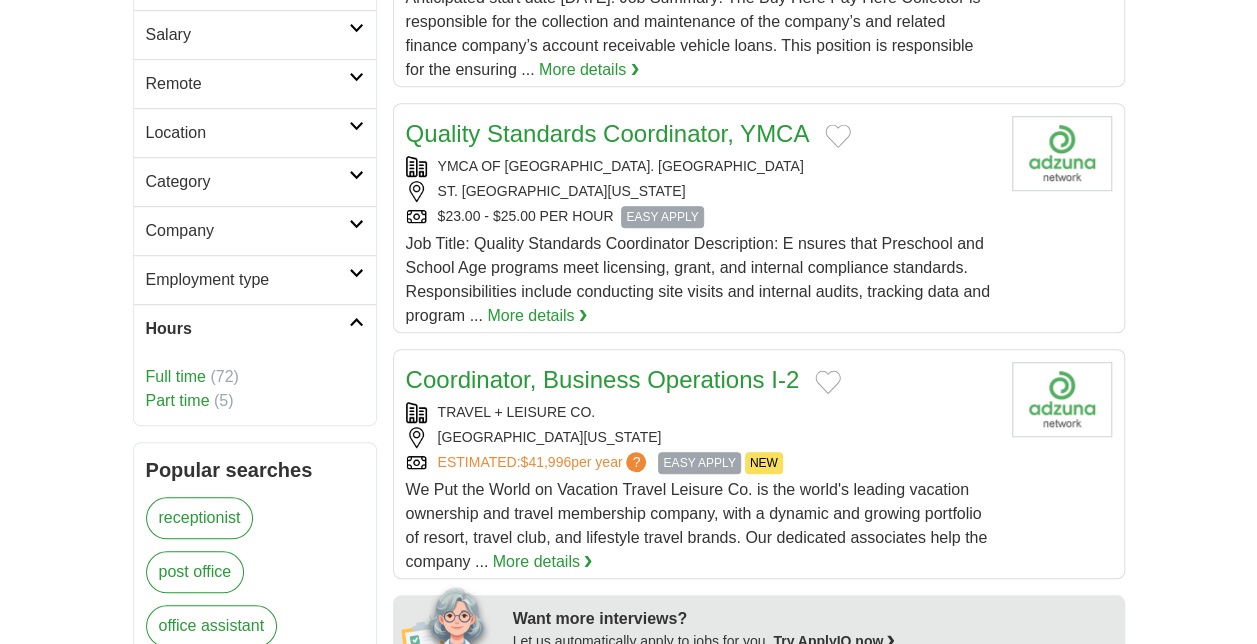click on "Full time" at bounding box center [176, 376] 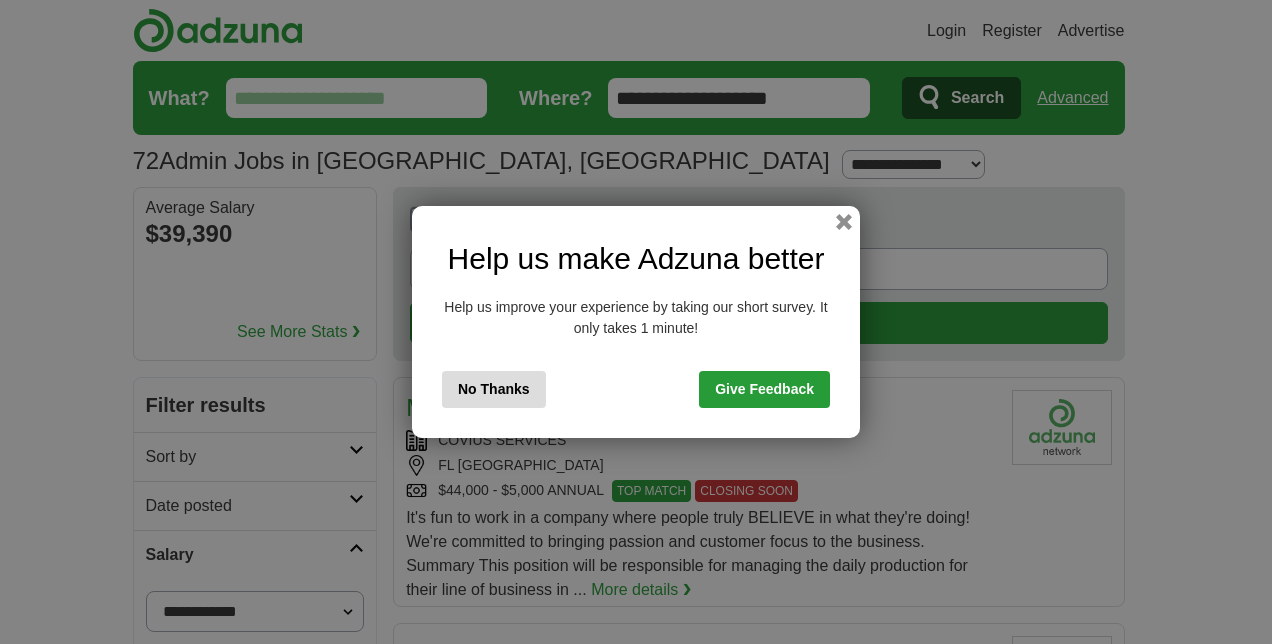 scroll, scrollTop: 0, scrollLeft: 0, axis: both 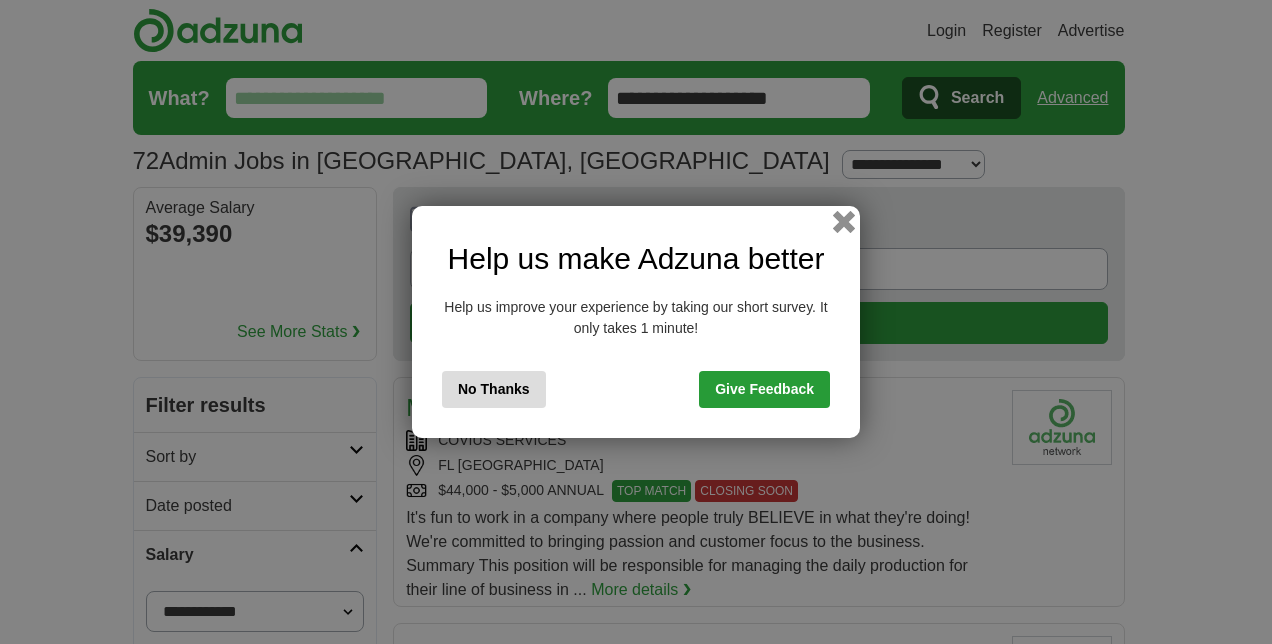 click at bounding box center [844, 222] 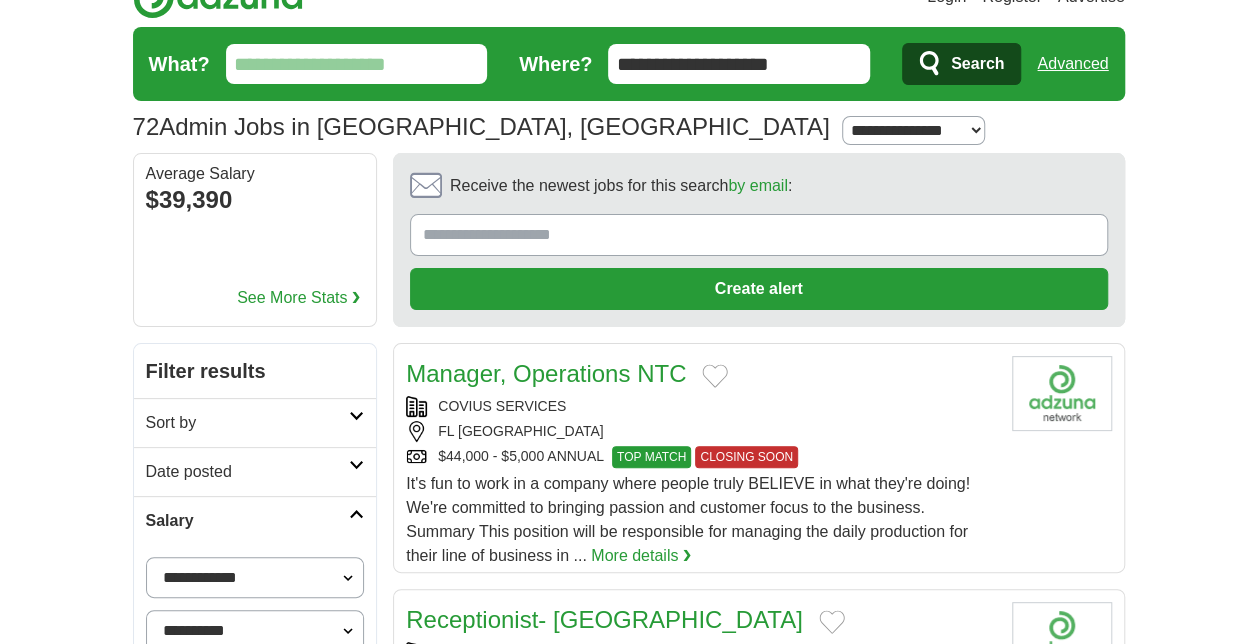click on "Login
Register
Advertise
72
Admin Jobs in [GEOGRAPHIC_DATA], [GEOGRAPHIC_DATA]
from $35,000
[GEOGRAPHIC_DATA]
Select a salary range
Salary from
from $10,000
from $20,000
from $40,000
from $60,000
from $80,000
from $100,000
per year
[GEOGRAPHIC_DATA]" at bounding box center [628, 1844] 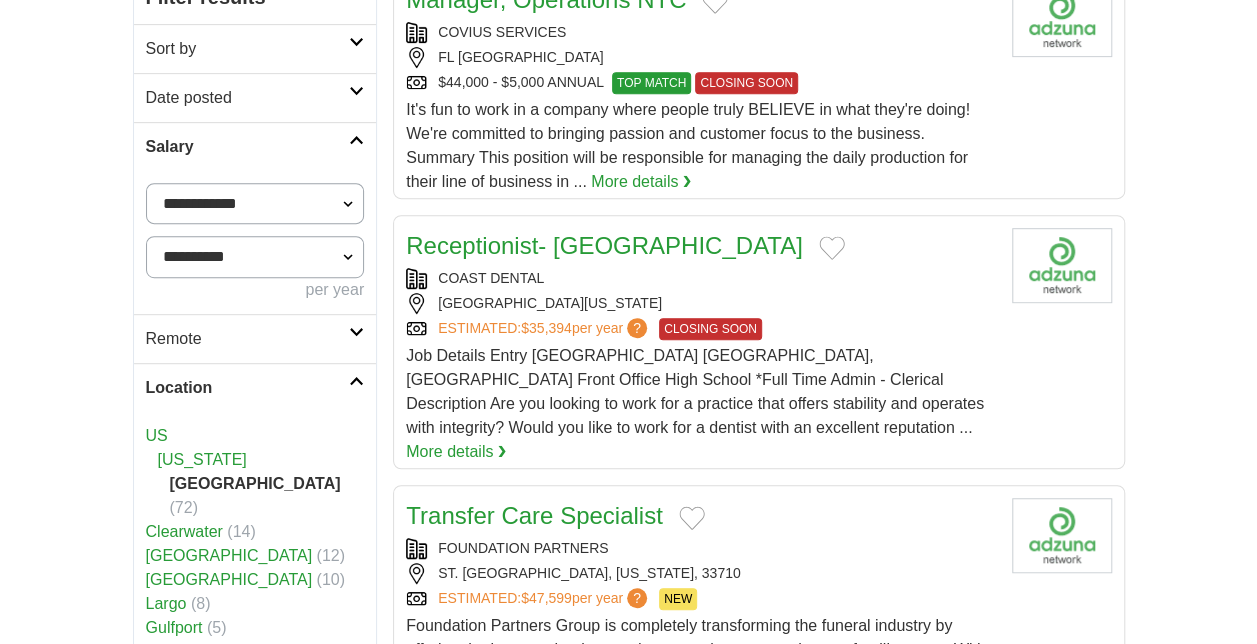 scroll, scrollTop: 360, scrollLeft: 0, axis: vertical 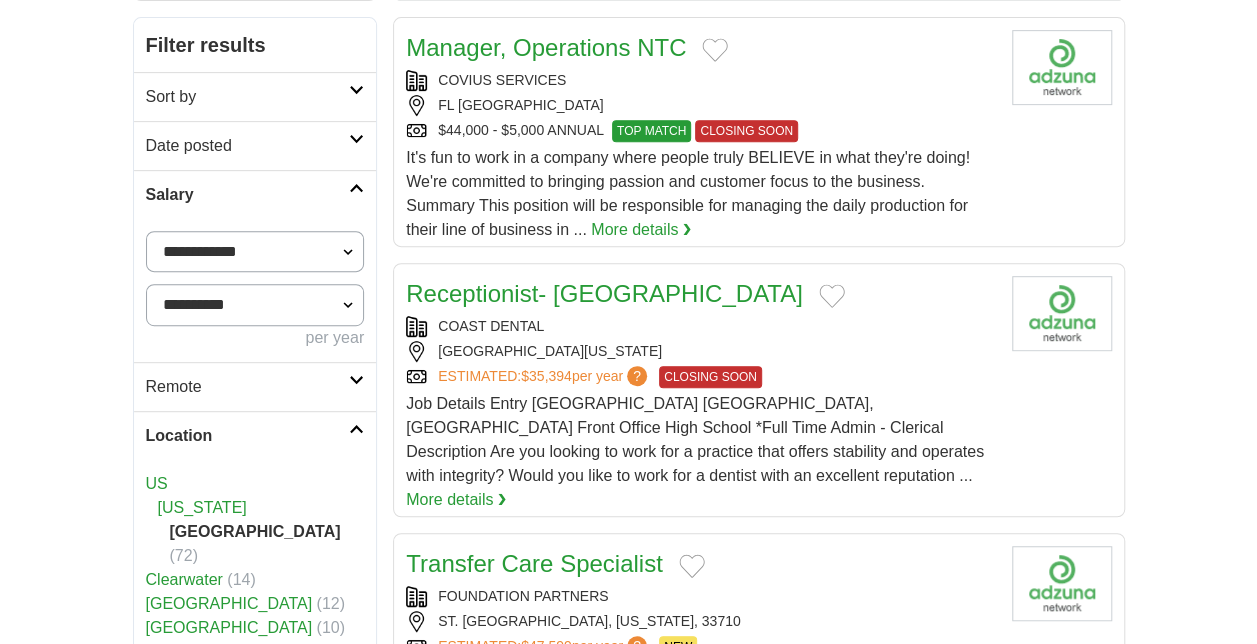 click at bounding box center [356, 188] 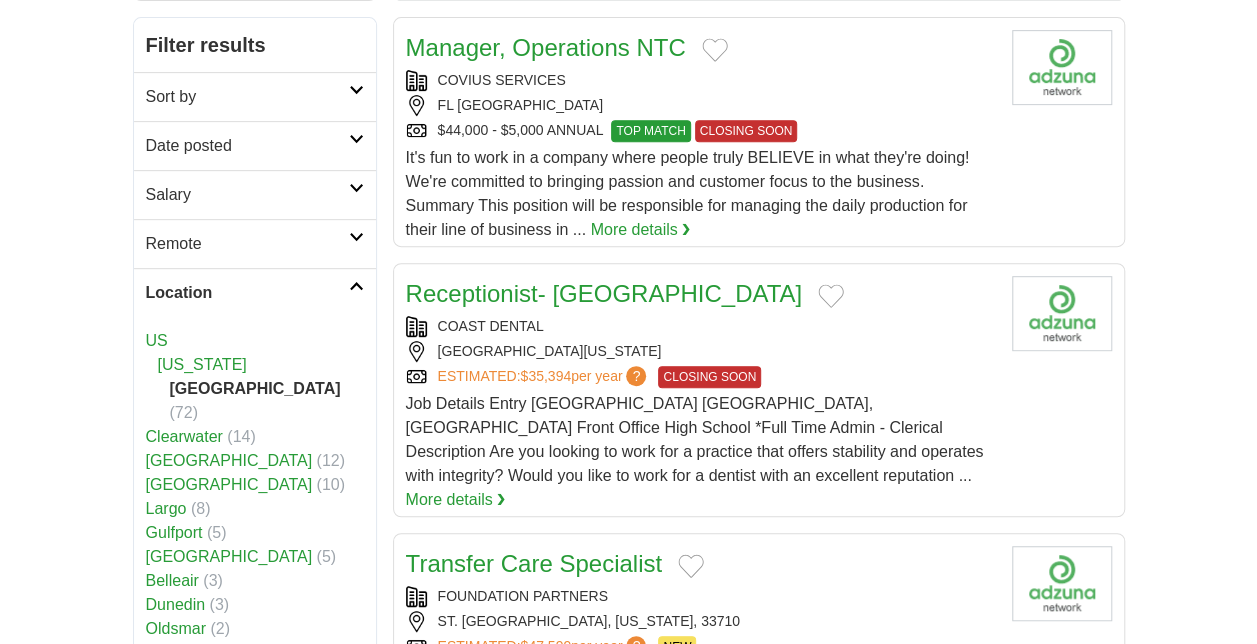 click at bounding box center (356, 286) 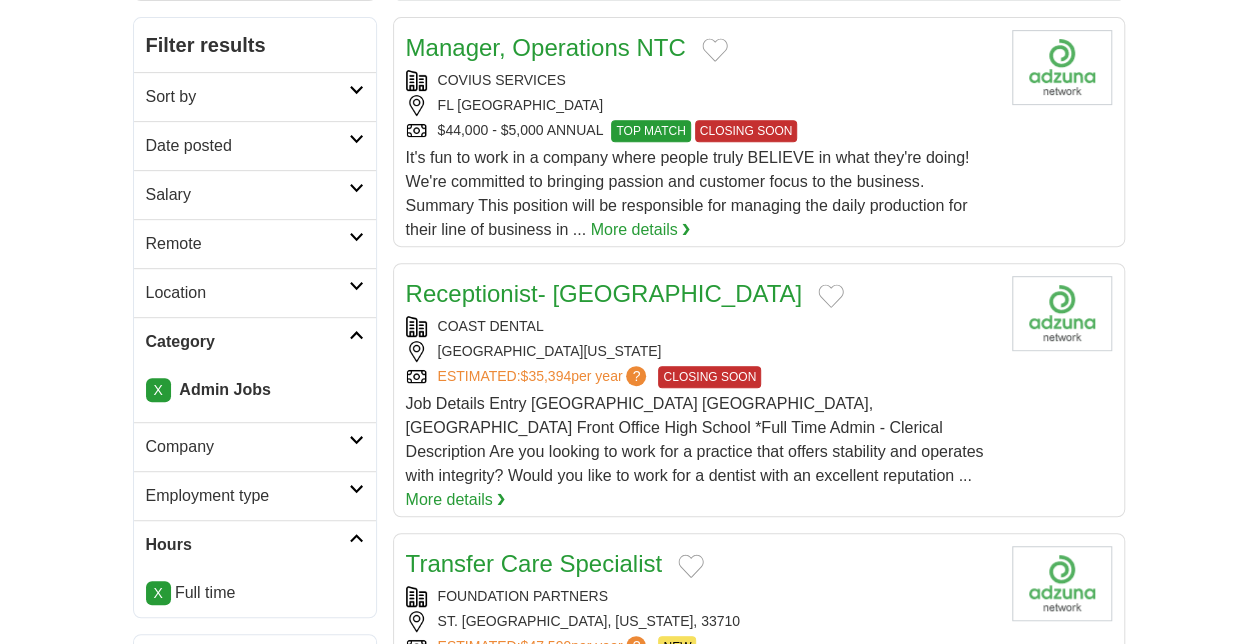 click on "Category" at bounding box center (255, 341) 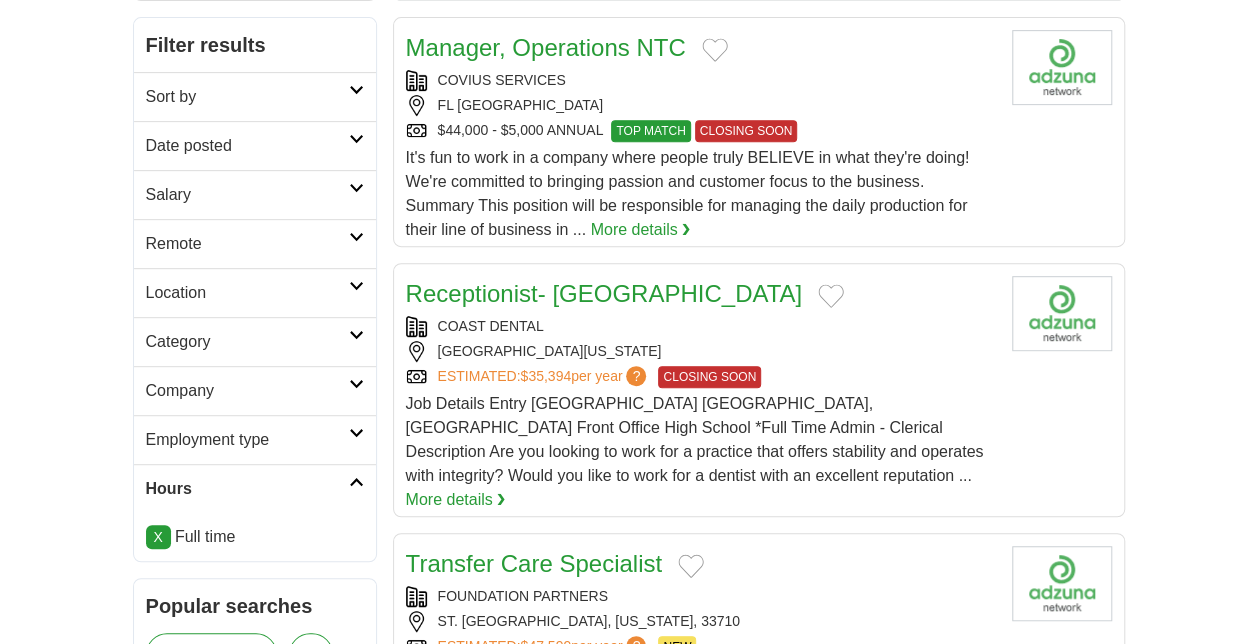 click on "Hours" at bounding box center (255, 488) 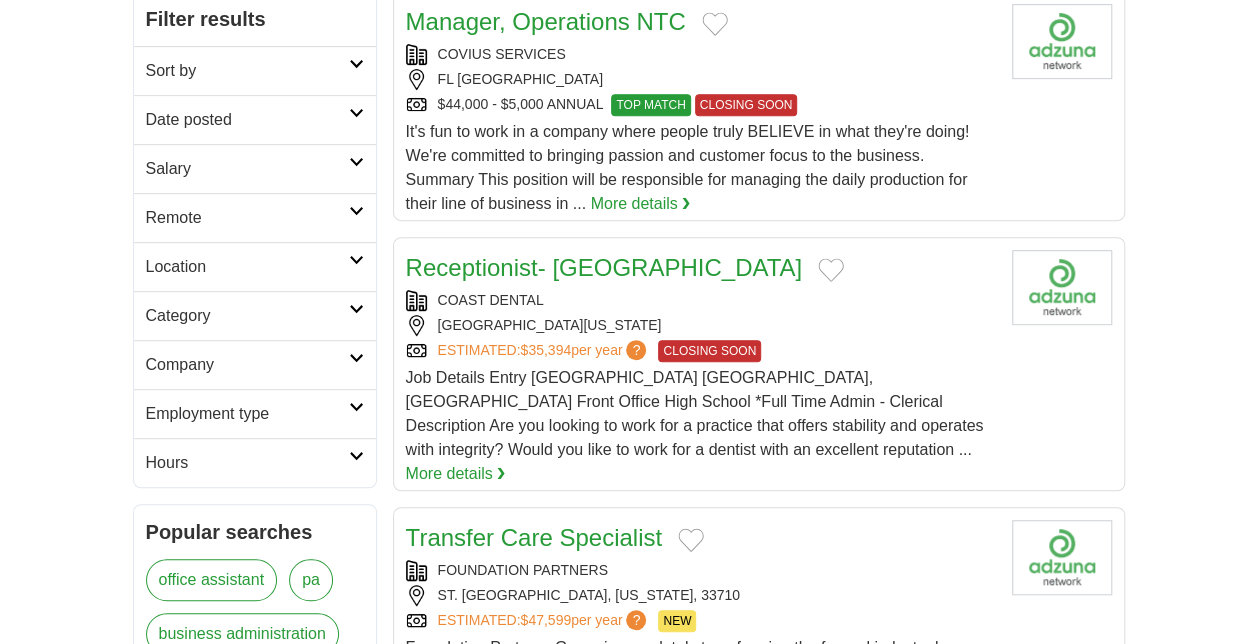 click on "Login
Register
Advertise
72
Admin Jobs in [GEOGRAPHIC_DATA], [GEOGRAPHIC_DATA]
from $35,000
[GEOGRAPHIC_DATA]
Select a salary range
Salary from
from $10,000
from $20,000
from $40,000
from $60,000
from $80,000
from $100,000
per year
[GEOGRAPHIC_DATA]" at bounding box center (628, 1492) 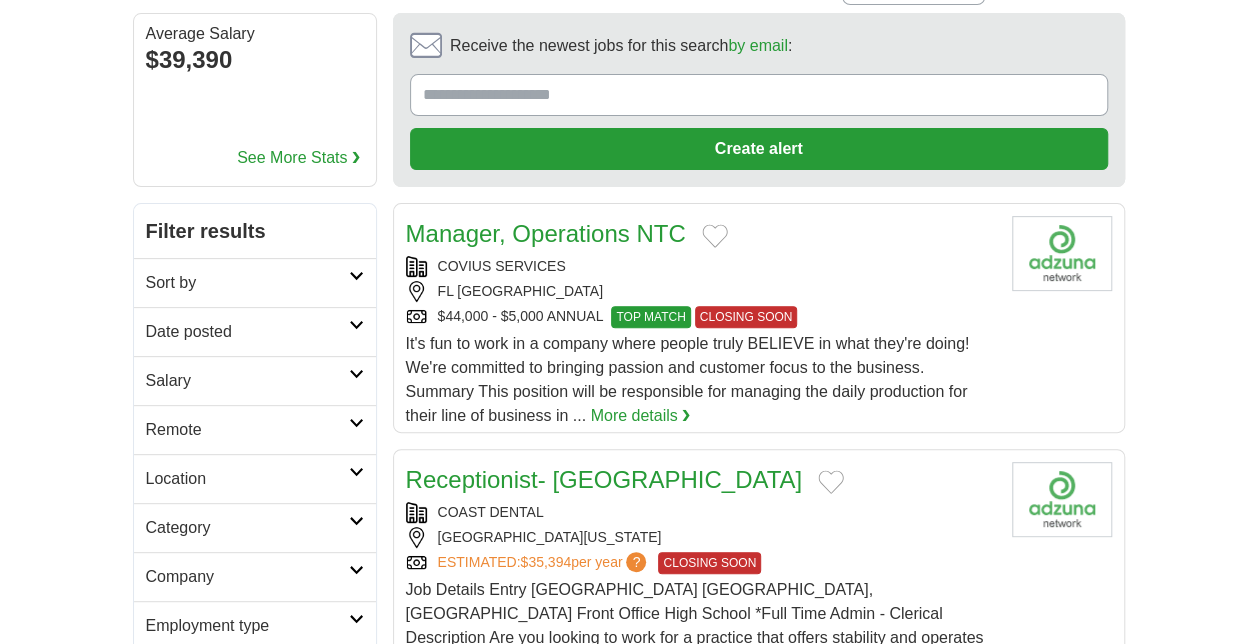 scroll, scrollTop: 160, scrollLeft: 0, axis: vertical 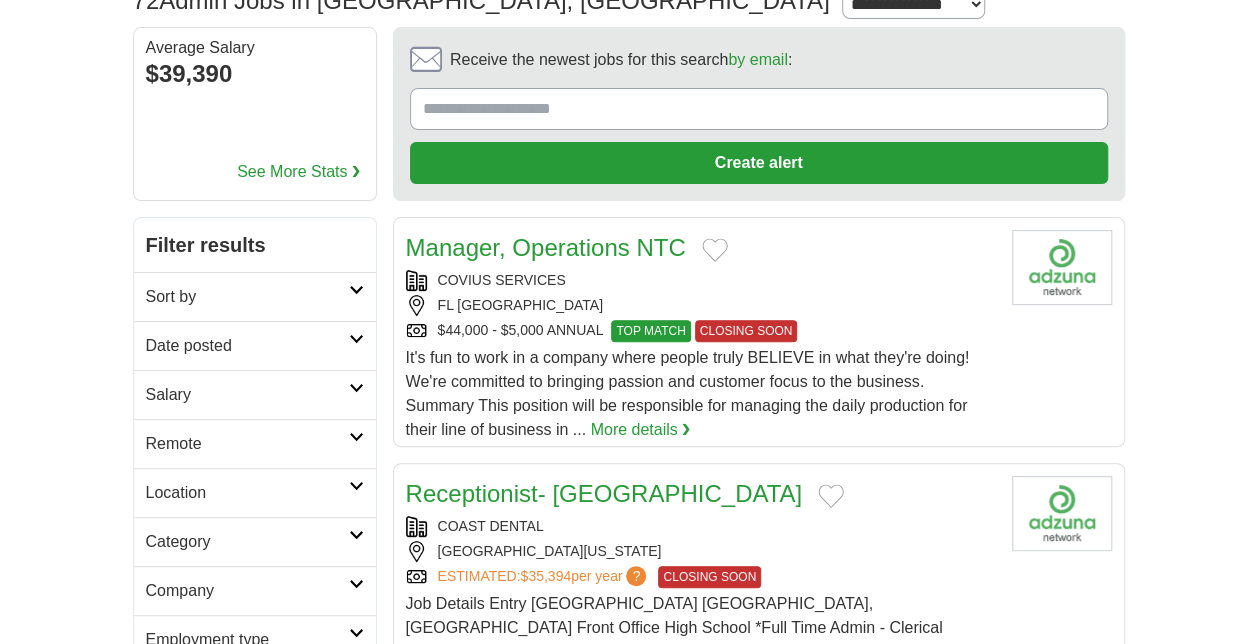 click on "Login
Register
Advertise
72
Admin Jobs in [GEOGRAPHIC_DATA], [GEOGRAPHIC_DATA]
from $35,000
[GEOGRAPHIC_DATA]
Select a salary range
Salary from
from $10,000
from $20,000
from $40,000
from $60,000
from $80,000
from $100,000
per year
[GEOGRAPHIC_DATA]" at bounding box center (628, 1718) 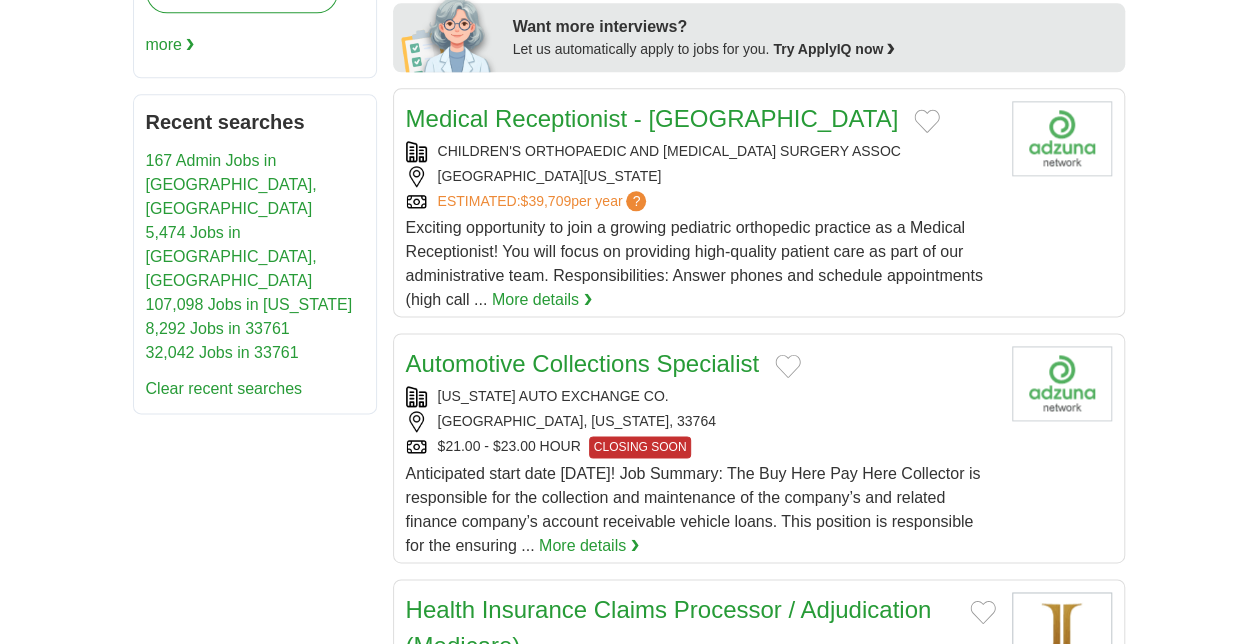 scroll, scrollTop: 1120, scrollLeft: 0, axis: vertical 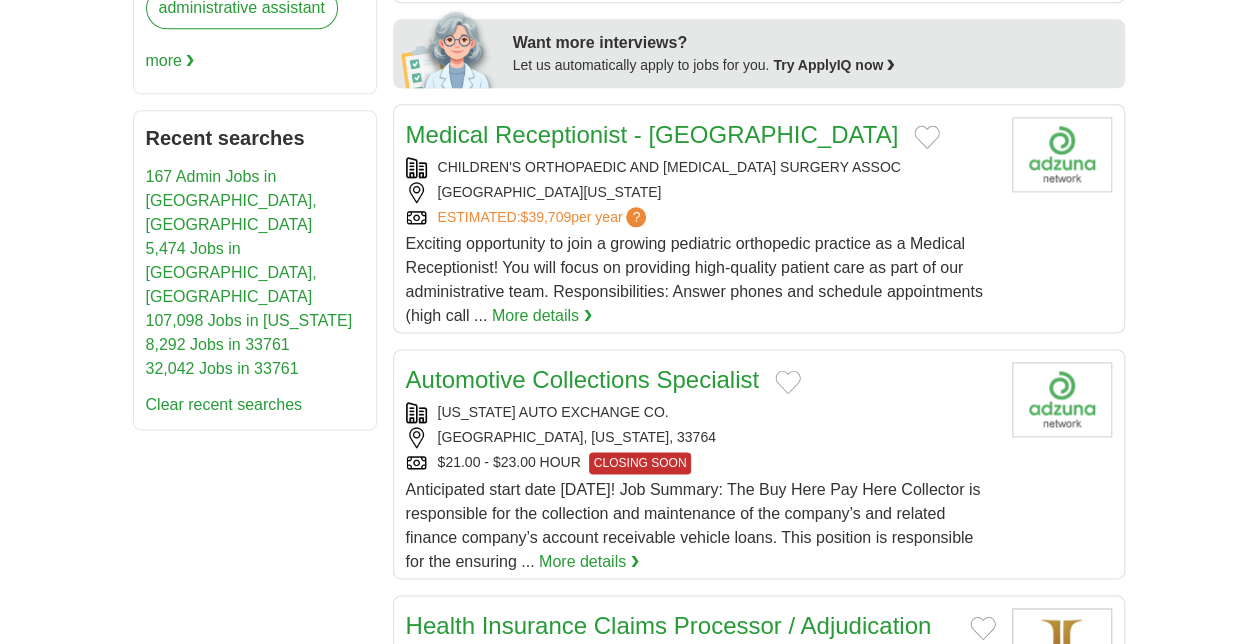 drag, startPoint x: 900, startPoint y: 138, endPoint x: 1177, endPoint y: 44, distance: 292.51495 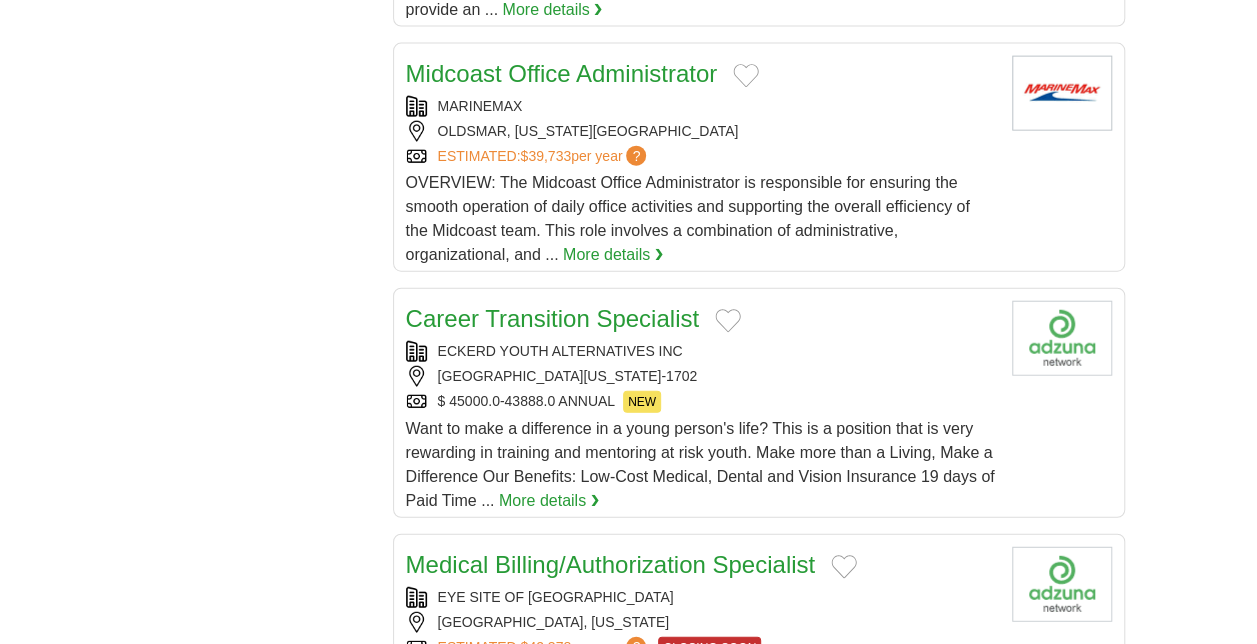 scroll, scrollTop: 2280, scrollLeft: 0, axis: vertical 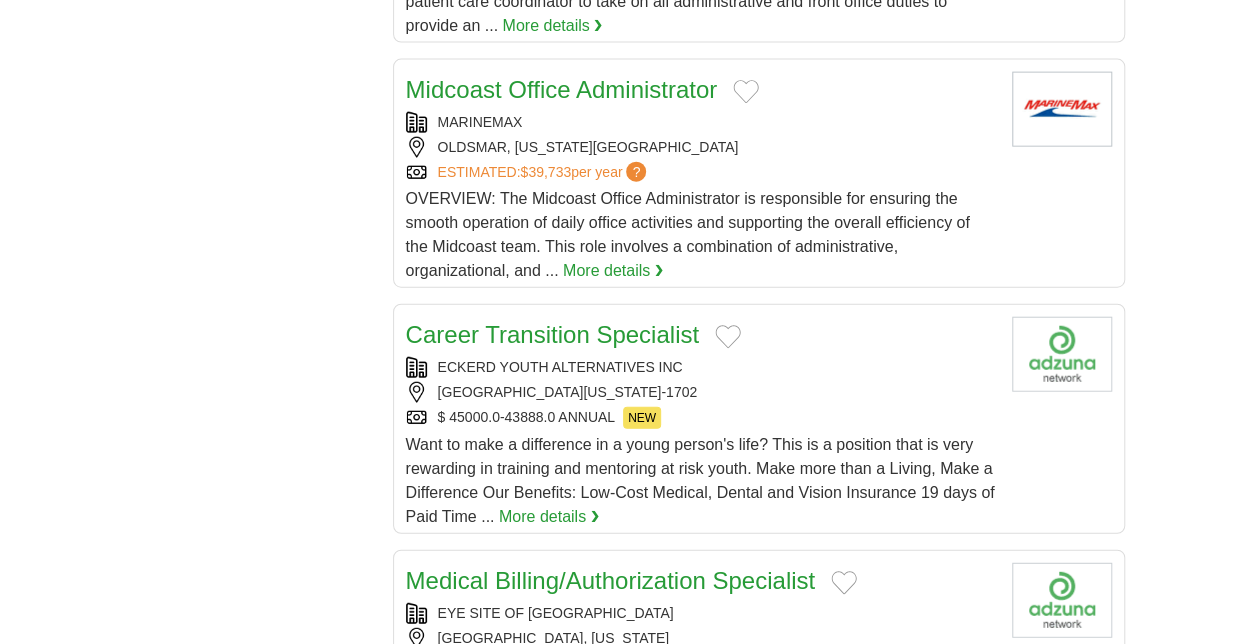 click on "Login
Register
Advertise
72
Admin Jobs in [GEOGRAPHIC_DATA], [GEOGRAPHIC_DATA]
from $35,000
[GEOGRAPHIC_DATA]
Select a salary range
Salary from
from $10,000
from $20,000
from $40,000
from $60,000
from $80,000
from $100,000
per year
[GEOGRAPHIC_DATA]" at bounding box center [628, 393] 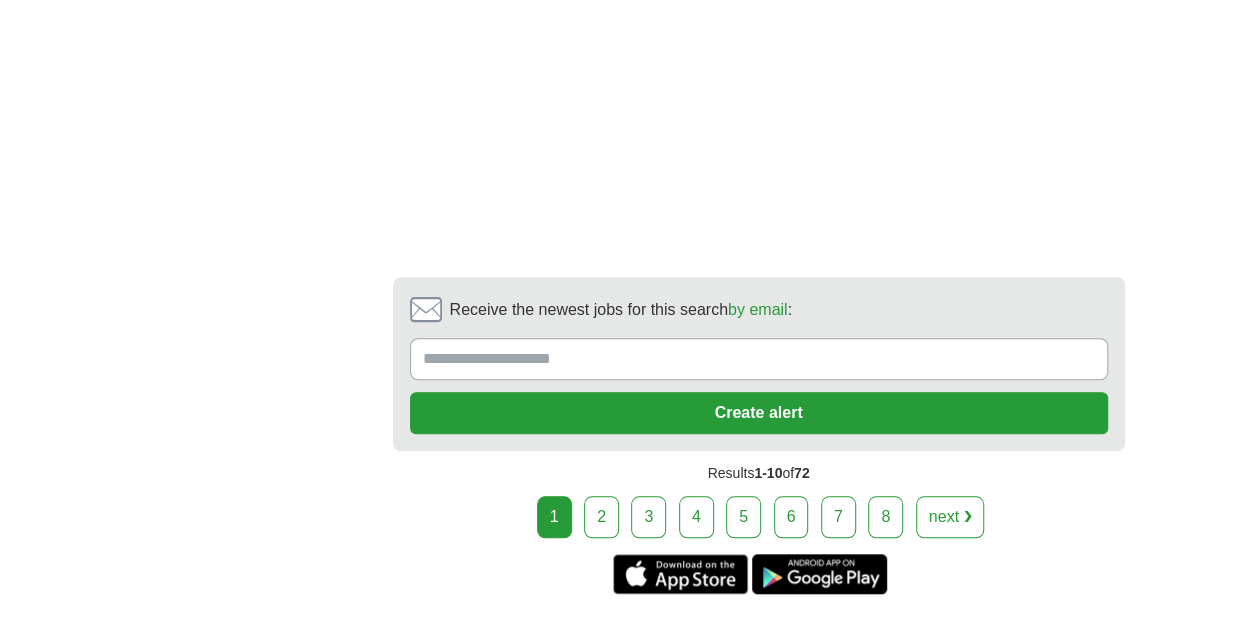 scroll, scrollTop: 4480, scrollLeft: 0, axis: vertical 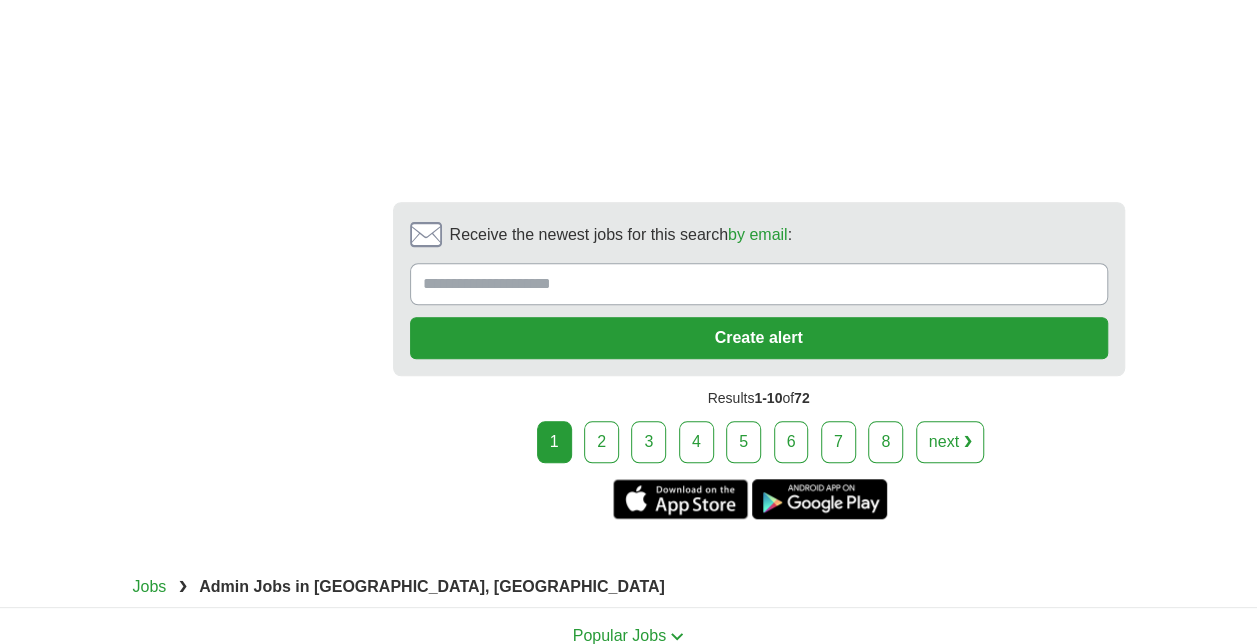 click on "2" at bounding box center [601, 442] 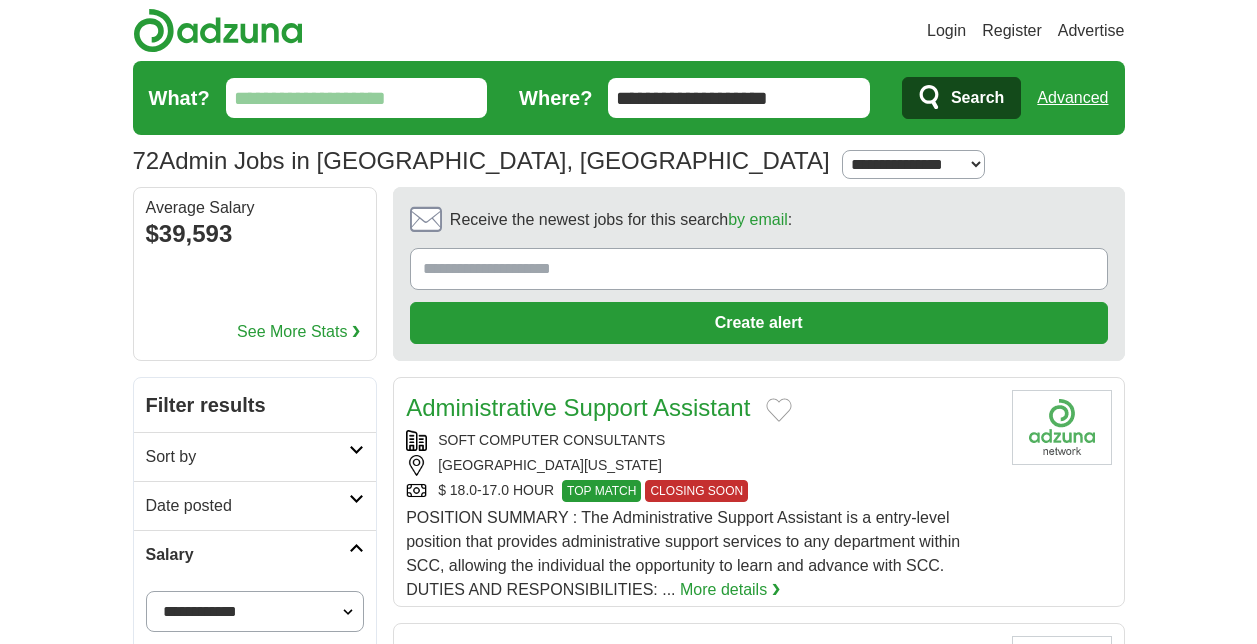 scroll, scrollTop: 0, scrollLeft: 0, axis: both 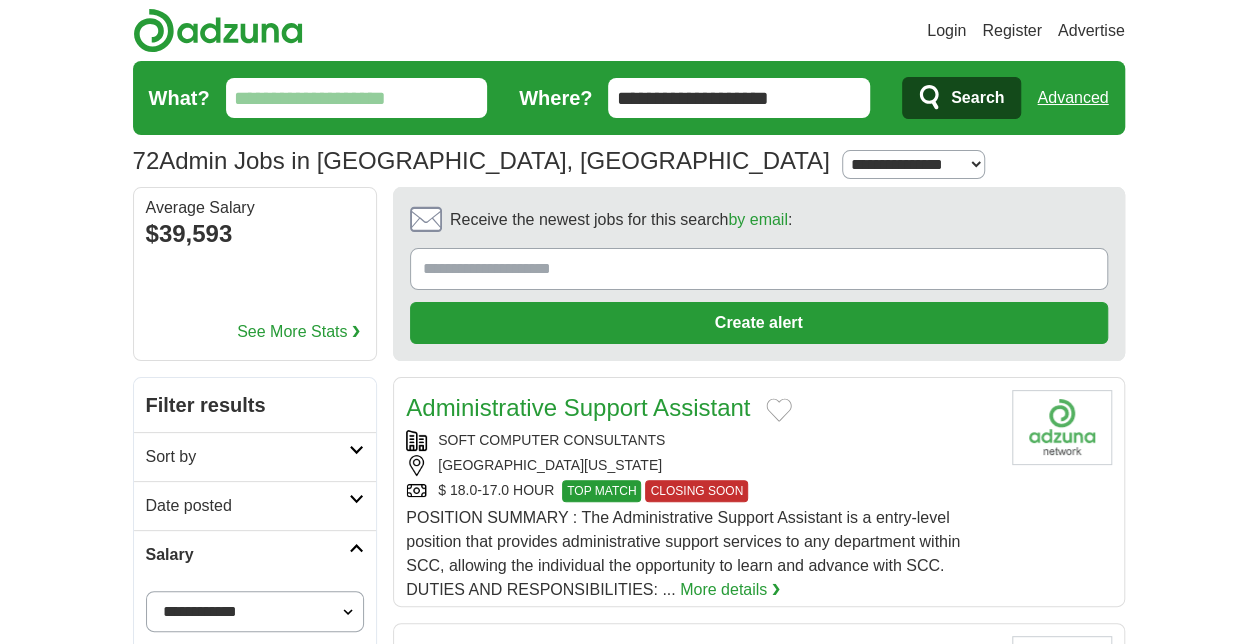 click on "Login
Register
Advertise
72
Admin Jobs in [GEOGRAPHIC_DATA], [GEOGRAPHIC_DATA]
from $35,000
[GEOGRAPHIC_DATA]
Select a salary range
Salary from
from $10,000
from $20,000
from $40,000
from $60,000
from $80,000
from $100,000
per year
[GEOGRAPHIC_DATA]" at bounding box center [628, 1878] 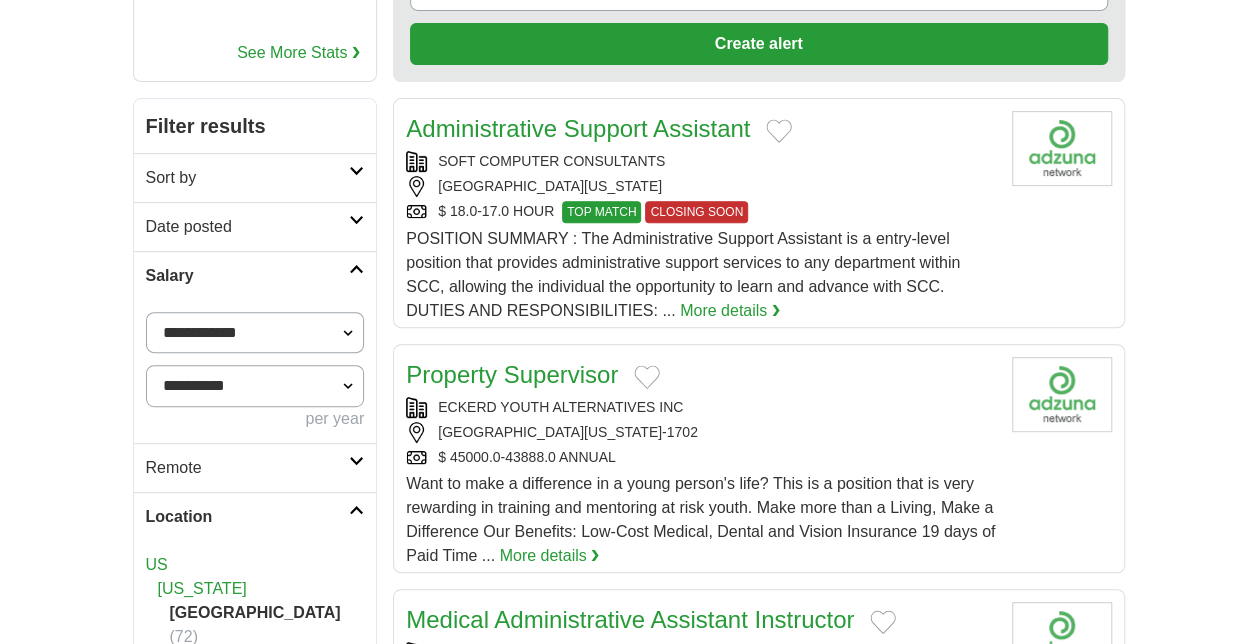 scroll, scrollTop: 280, scrollLeft: 0, axis: vertical 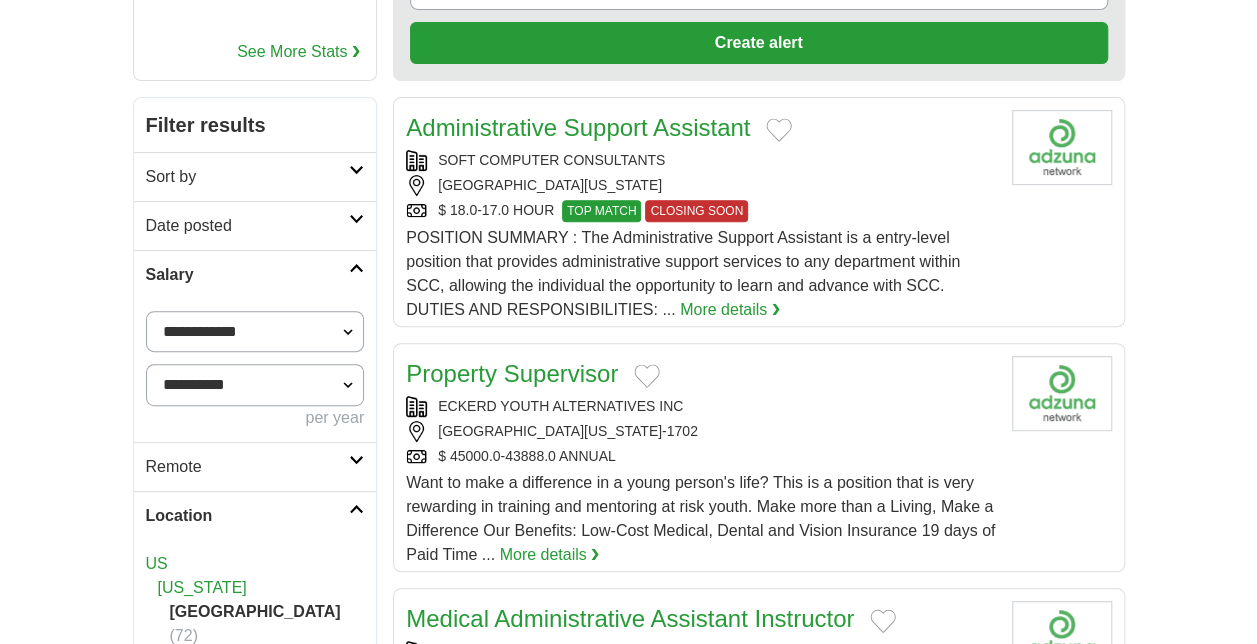 drag, startPoint x: 738, startPoint y: 166, endPoint x: 700, endPoint y: 310, distance: 148.92952 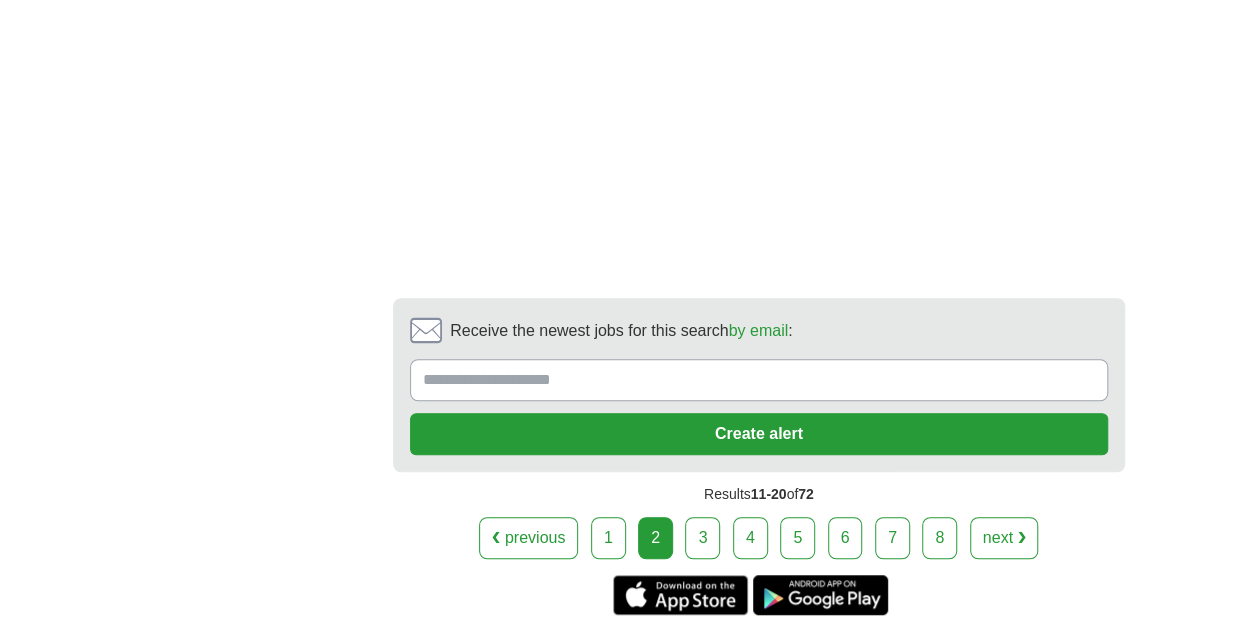 scroll, scrollTop: 4240, scrollLeft: 0, axis: vertical 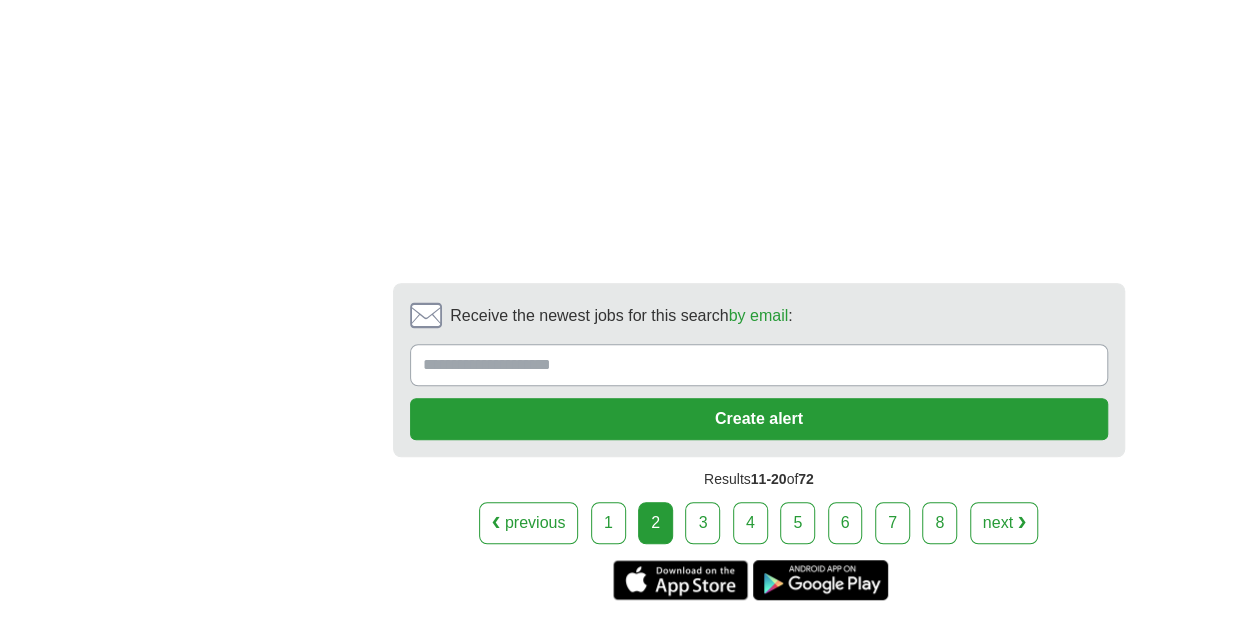 click on "3" at bounding box center [702, 523] 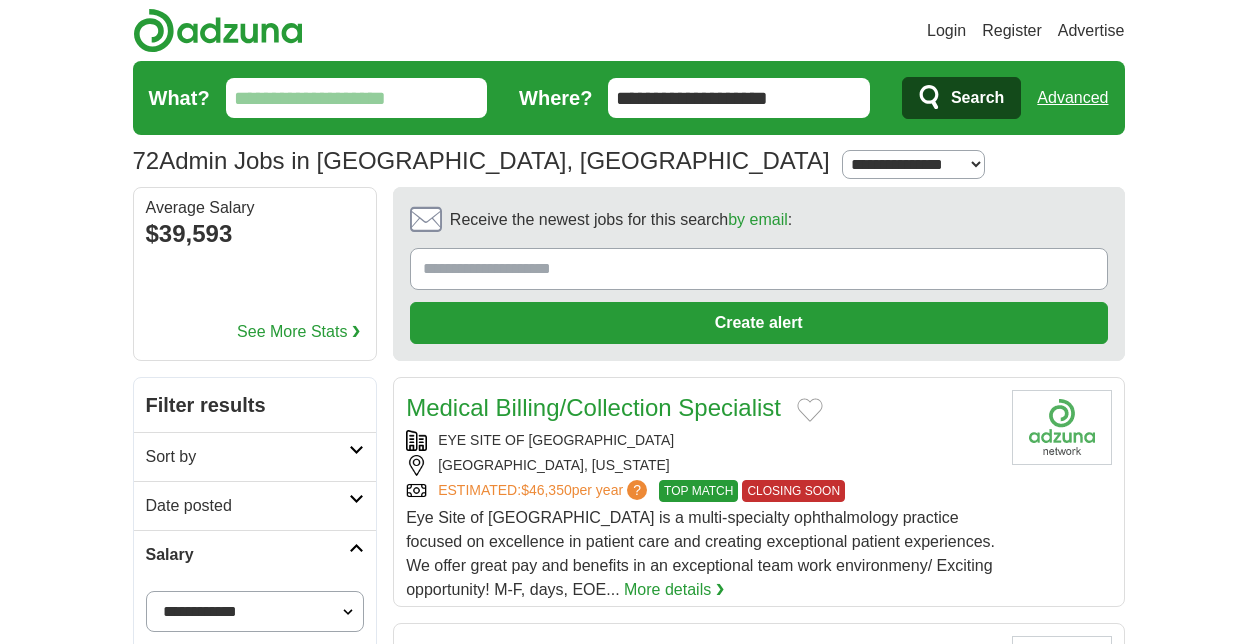 scroll, scrollTop: 0, scrollLeft: 0, axis: both 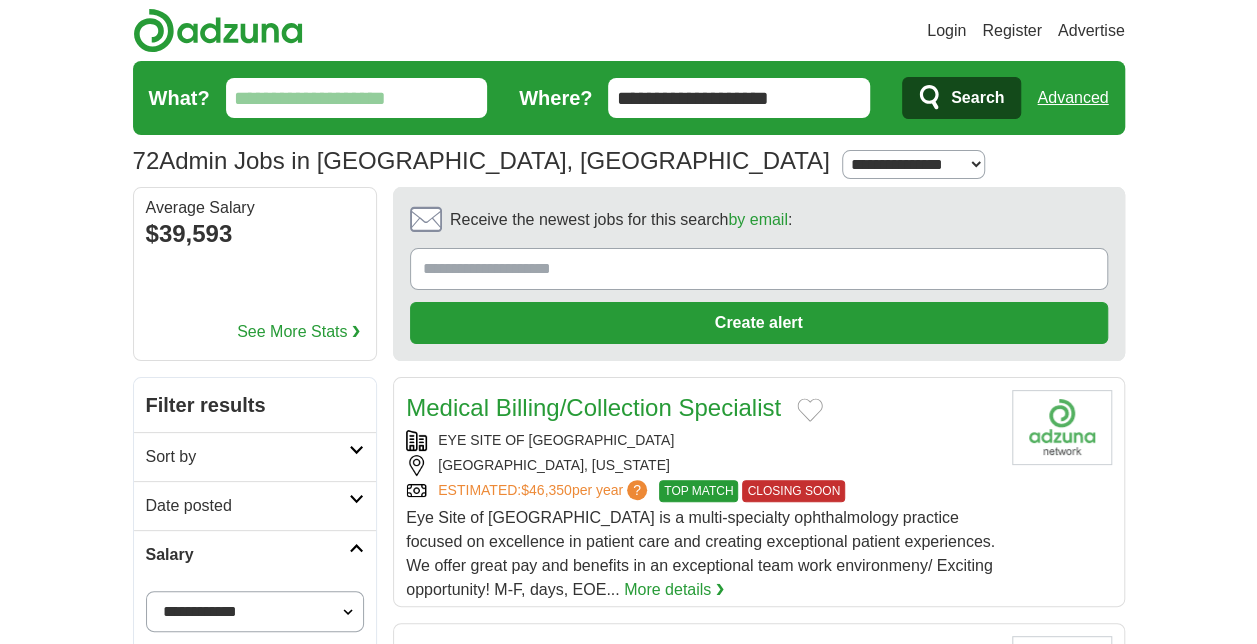 click on "Login
Register
Advertise
72
Admin Jobs in [GEOGRAPHIC_DATA], [GEOGRAPHIC_DATA]
from $35,000
[GEOGRAPHIC_DATA]
Select a salary range
Salary from
from $10,000
from $20,000
from $40,000
from $60,000
from $80,000
from $100,000
per year
[GEOGRAPHIC_DATA]" at bounding box center [628, 1860] 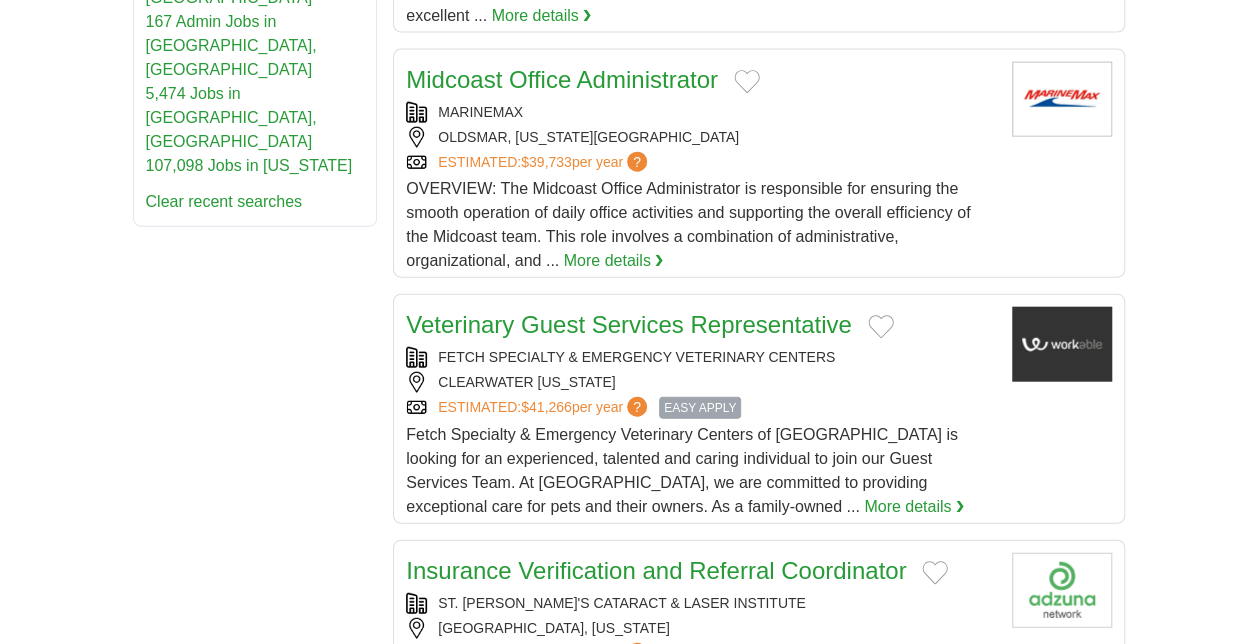 scroll, scrollTop: 2240, scrollLeft: 0, axis: vertical 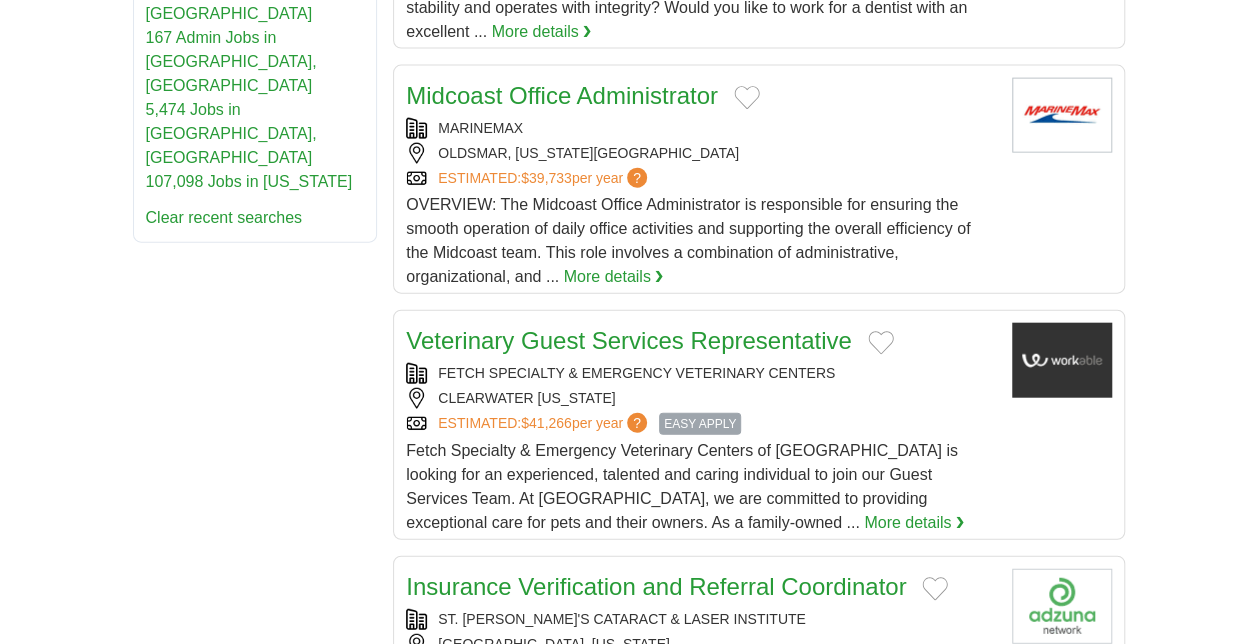 click on "Login
Register
Advertise
72
Admin Jobs in [GEOGRAPHIC_DATA], [GEOGRAPHIC_DATA]
from $35,000
[GEOGRAPHIC_DATA]
Select a salary range
Salary from
from $10,000
from $20,000
from $40,000
from $60,000
from $80,000
from $100,000
per year
[GEOGRAPHIC_DATA]" at bounding box center [628, 266] 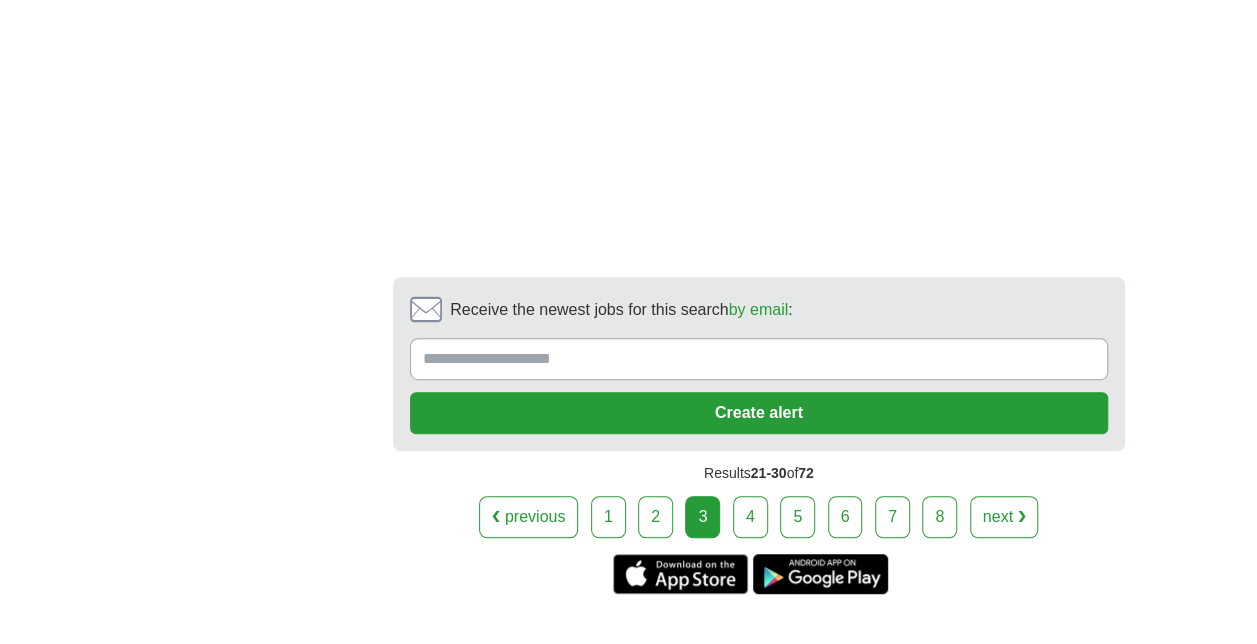 scroll, scrollTop: 4160, scrollLeft: 0, axis: vertical 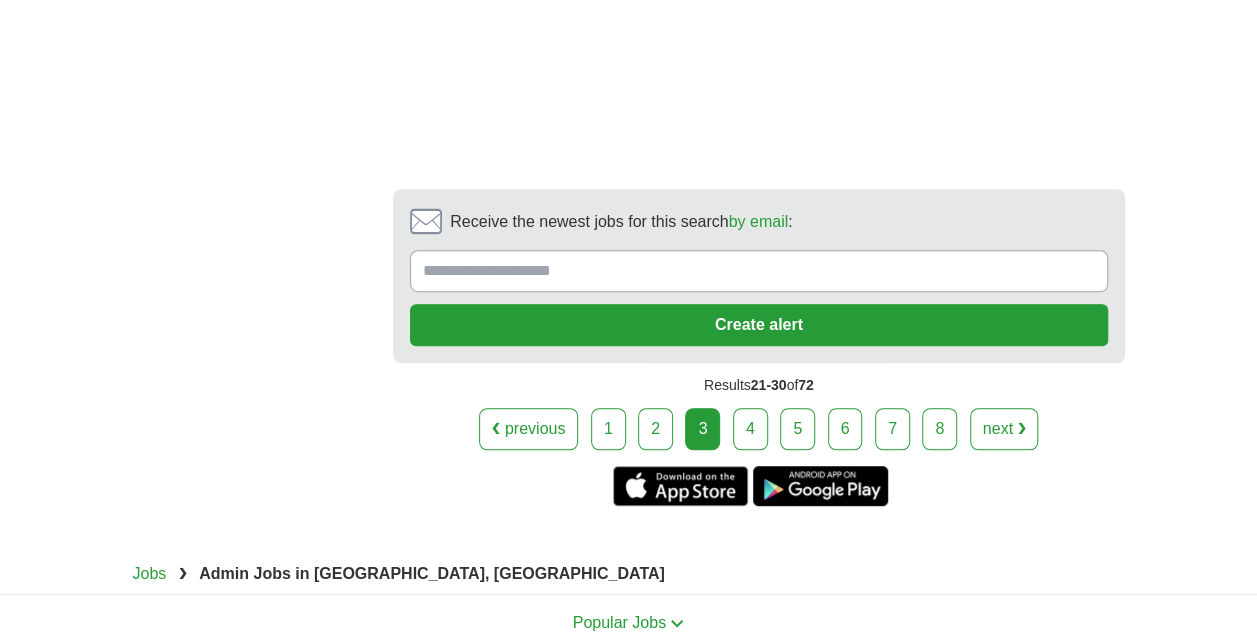 click on "4" at bounding box center [750, 429] 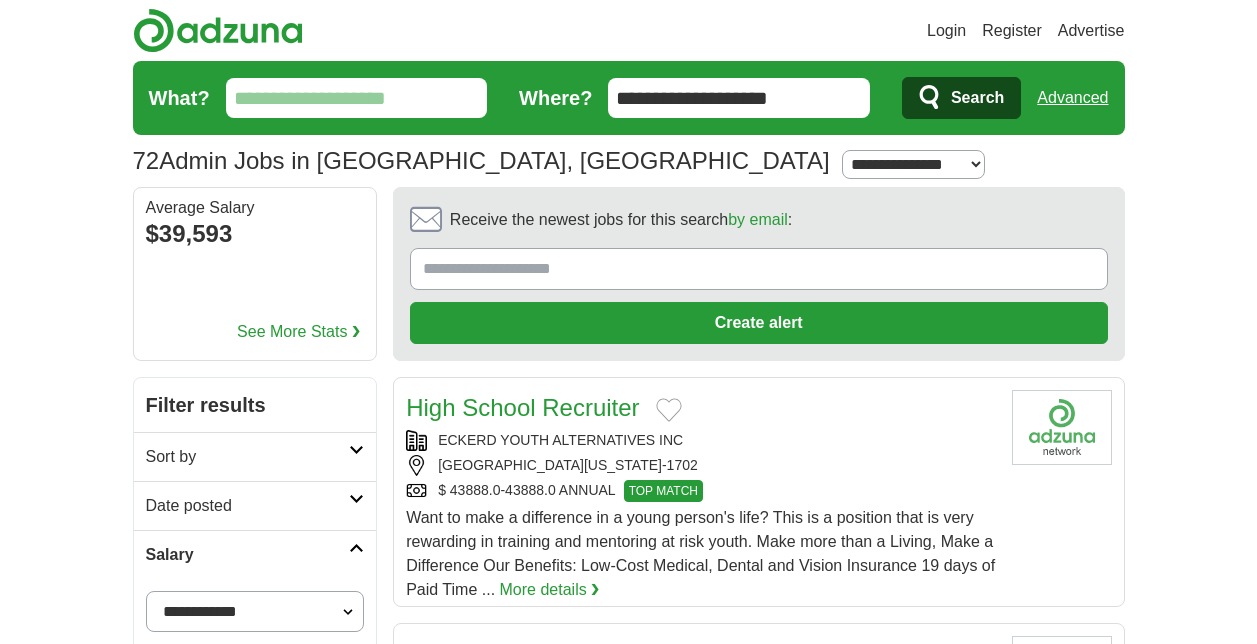 scroll, scrollTop: 0, scrollLeft: 0, axis: both 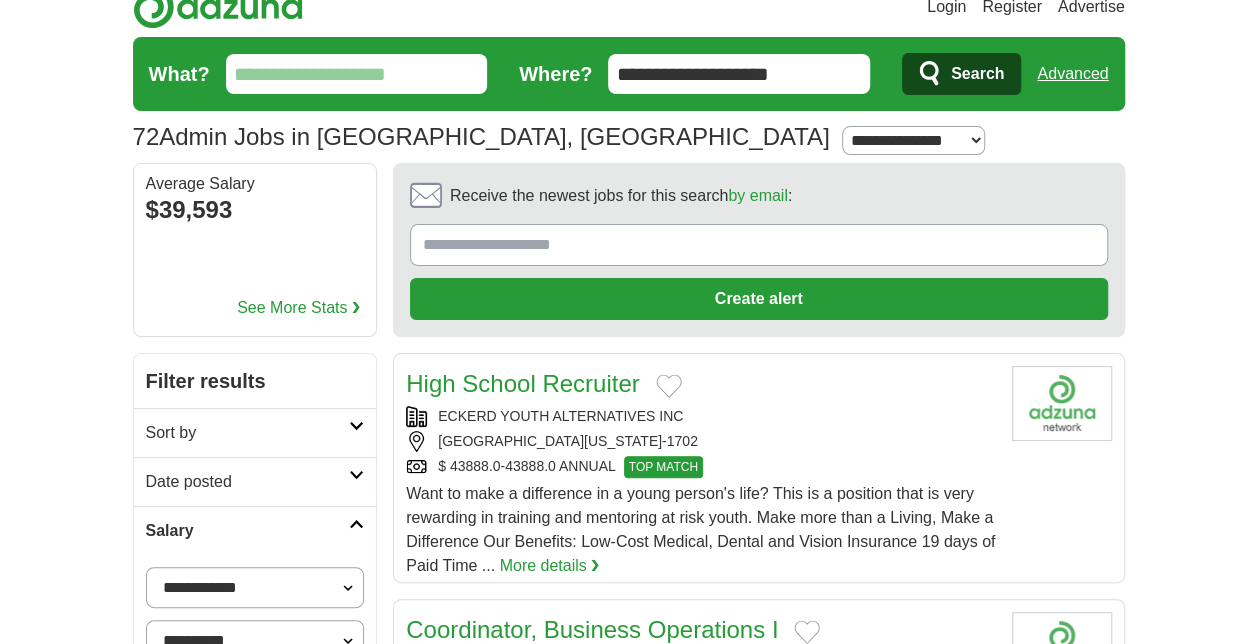 click on "Login
Register
Advertise
72
Admin Jobs in [GEOGRAPHIC_DATA], [GEOGRAPHIC_DATA]
from $35,000
[GEOGRAPHIC_DATA]
Select a salary range
Salary from
from $10,000
from $20,000
from $40,000
from $60,000
from $80,000
from $100,000
per year
[GEOGRAPHIC_DATA]" at bounding box center [628, 1896] 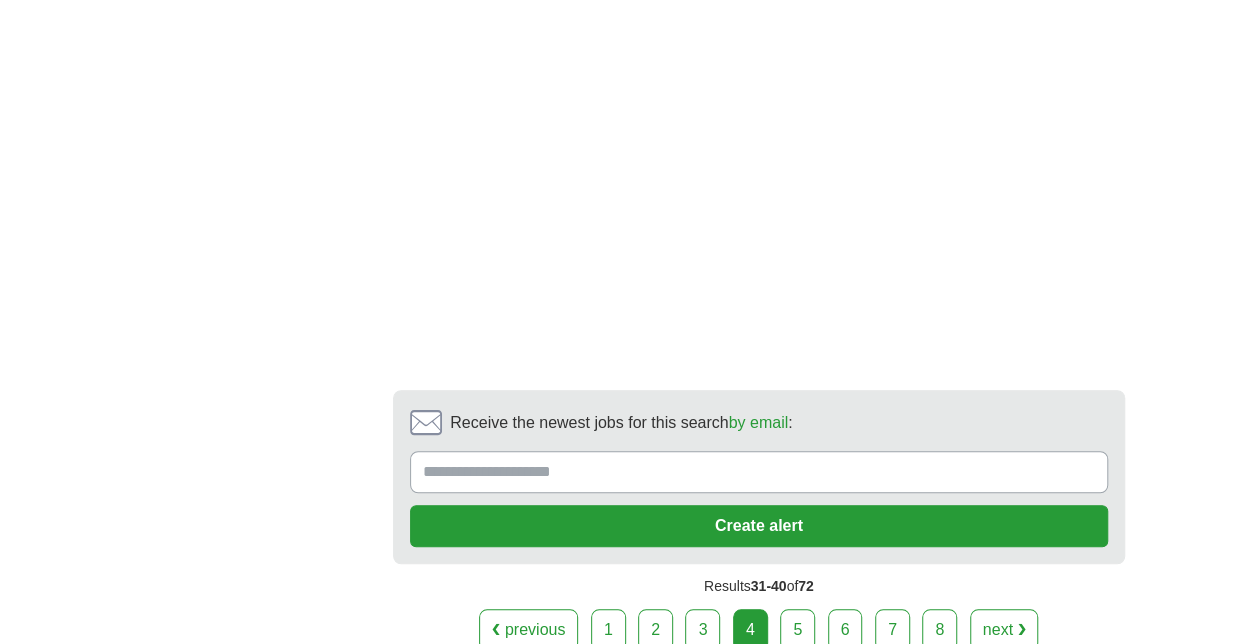 scroll, scrollTop: 4320, scrollLeft: 0, axis: vertical 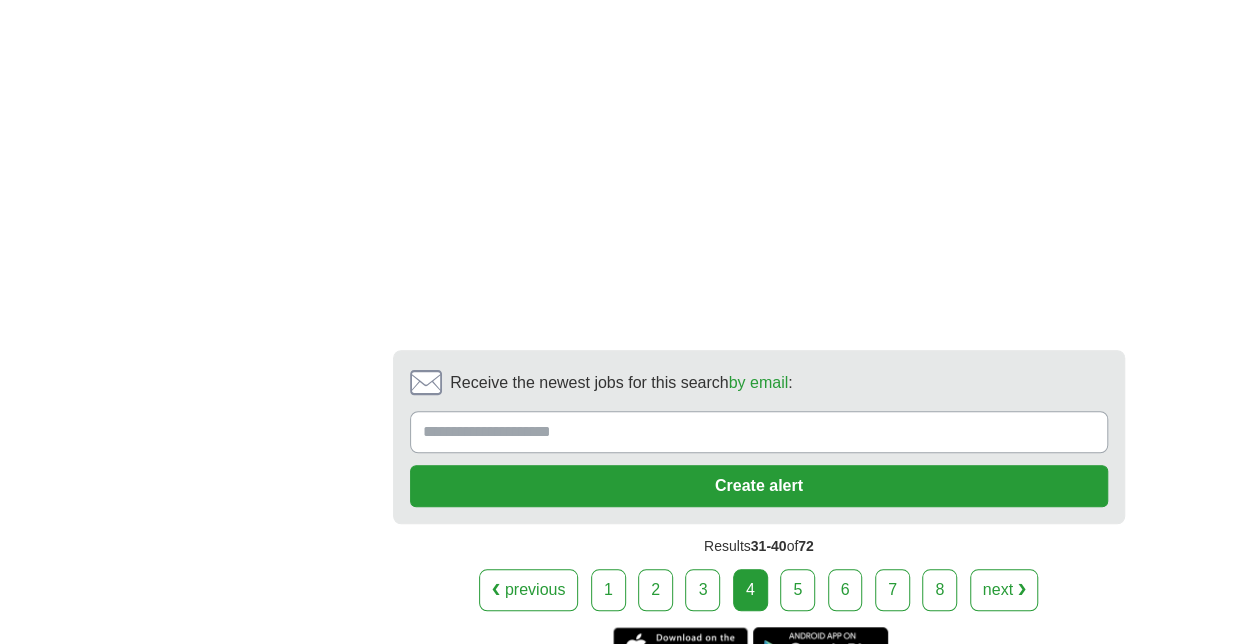 click on "5" at bounding box center (797, 590) 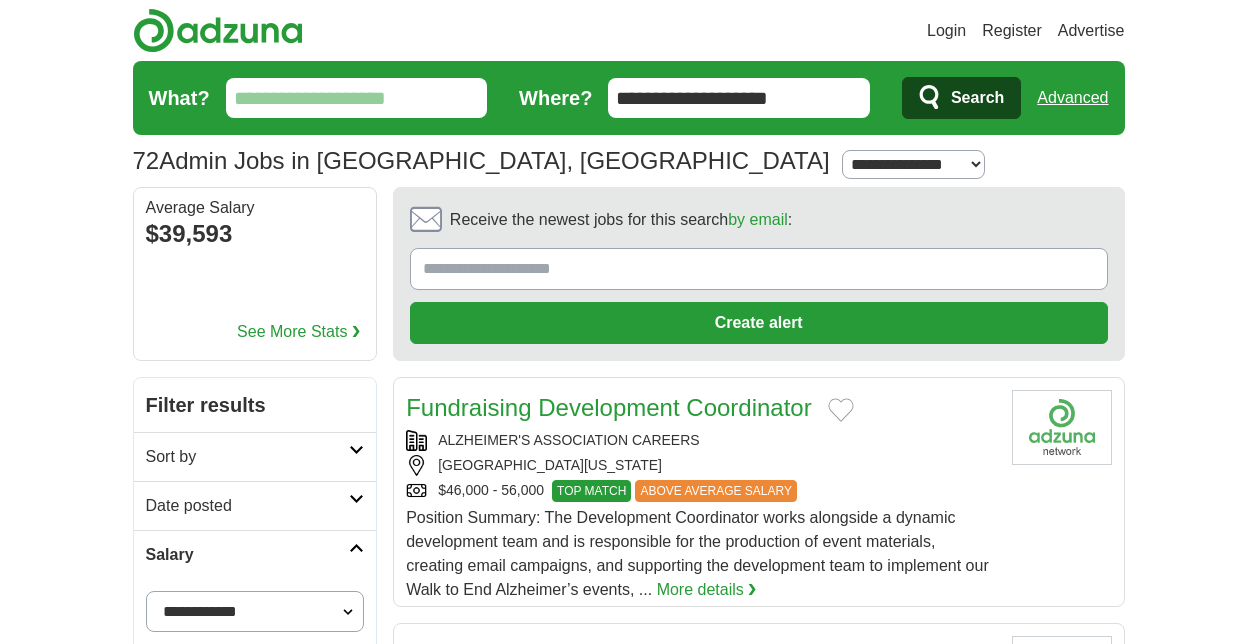 scroll, scrollTop: 0, scrollLeft: 0, axis: both 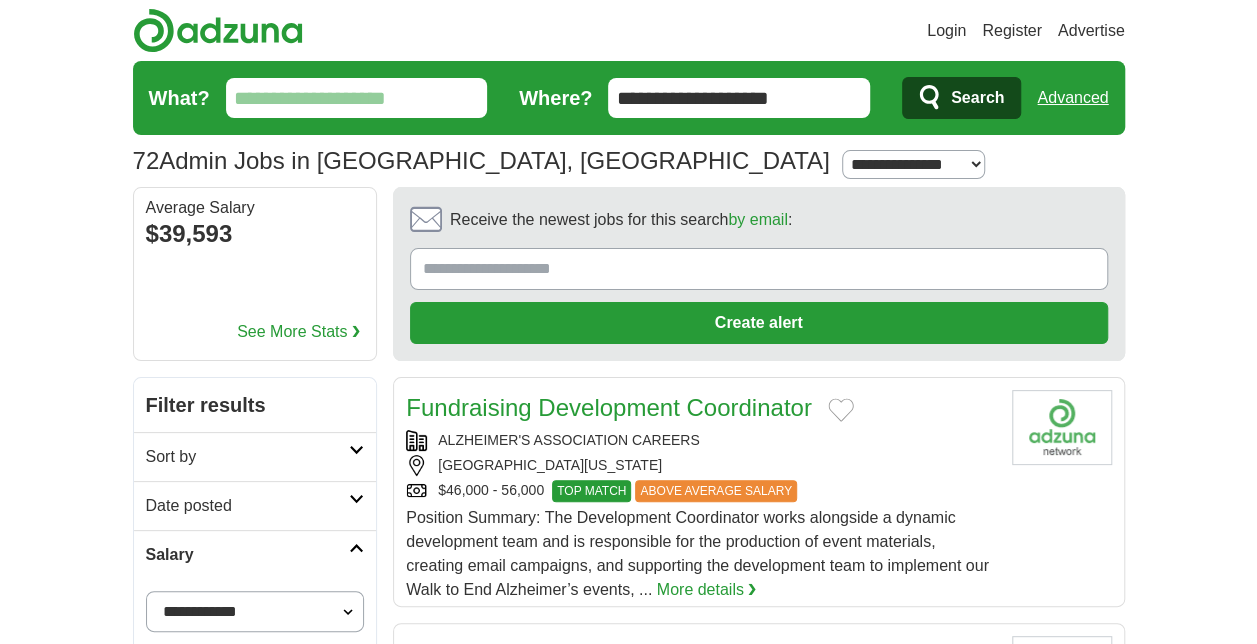 click on "Login
Register
Advertise
72
Admin Jobs in [GEOGRAPHIC_DATA], [GEOGRAPHIC_DATA]
from $35,000
[GEOGRAPHIC_DATA]
Select a salary range
Salary from
from $10,000
from $20,000
from $40,000
from $60,000
from $80,000
from $100,000
per year
[GEOGRAPHIC_DATA]" at bounding box center [628, 1895] 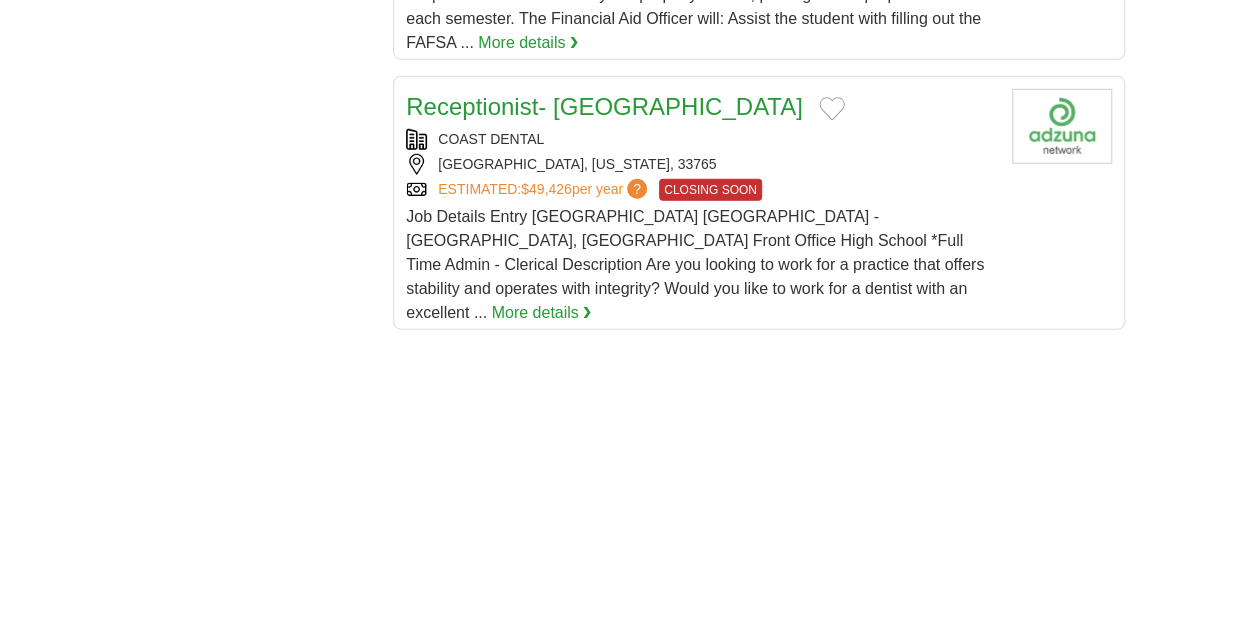 scroll, scrollTop: 2800, scrollLeft: 0, axis: vertical 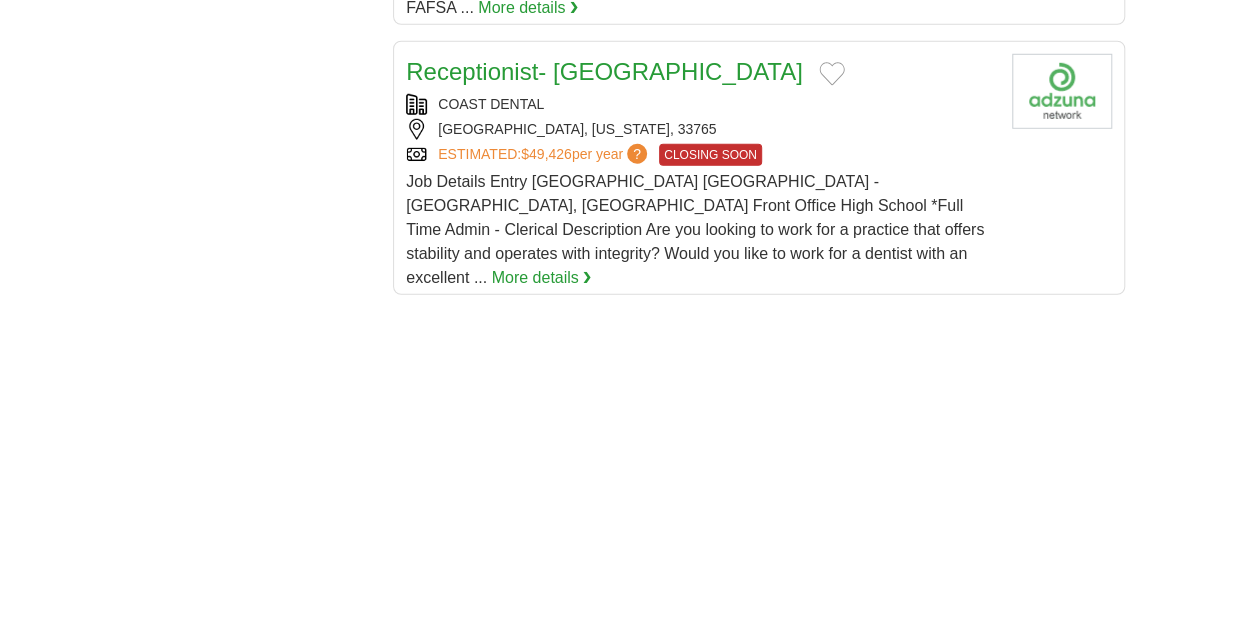 drag, startPoint x: 780, startPoint y: 116, endPoint x: 532, endPoint y: 239, distance: 276.82666 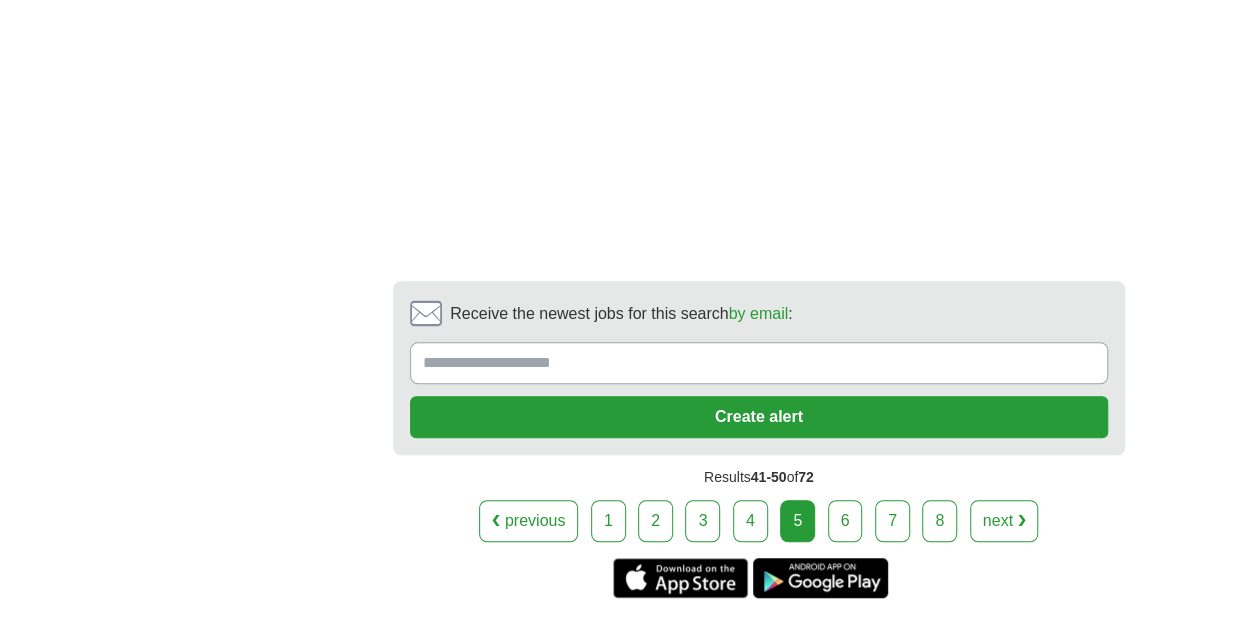 scroll, scrollTop: 4240, scrollLeft: 0, axis: vertical 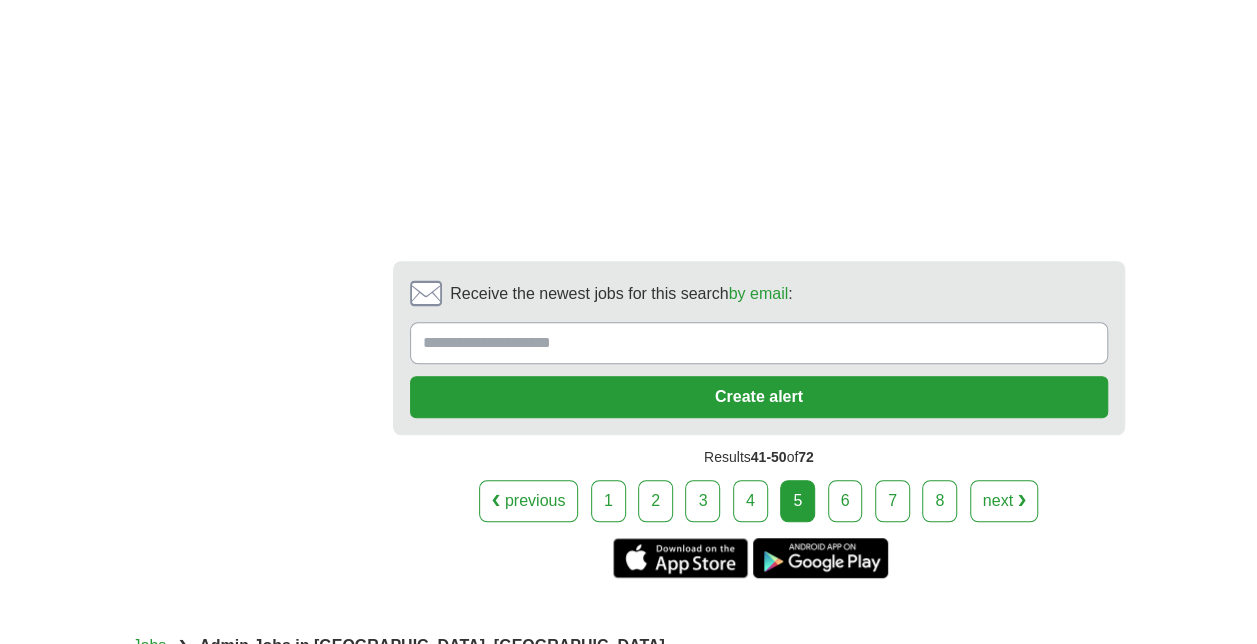 click on "6" at bounding box center [845, 501] 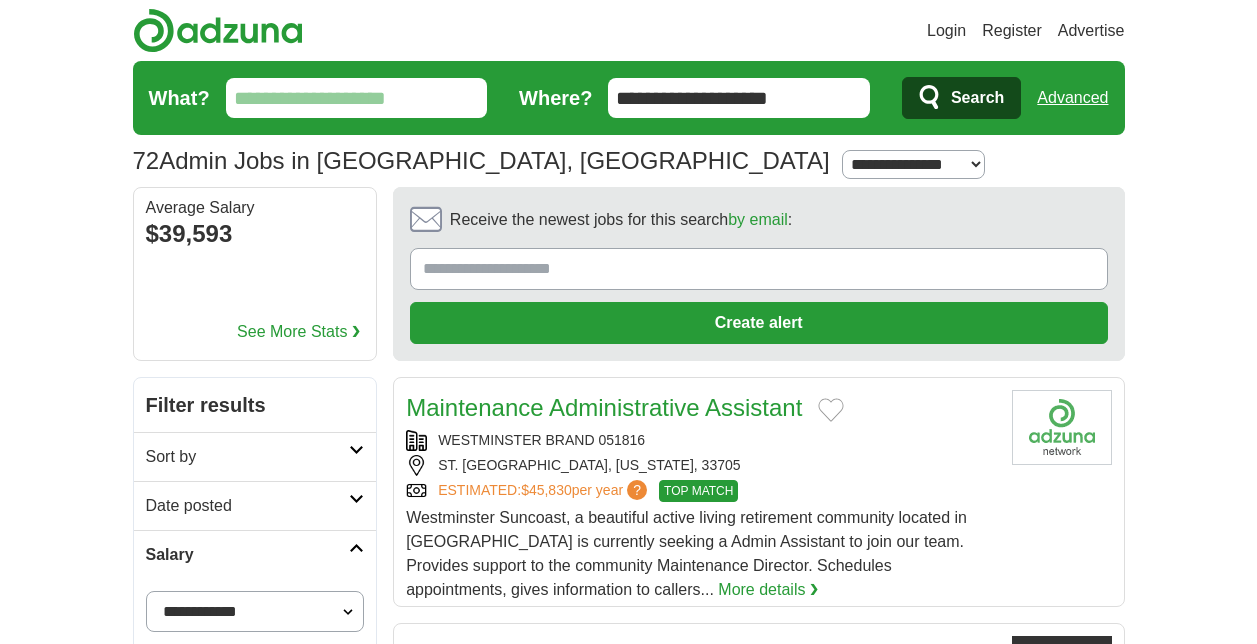 scroll, scrollTop: 0, scrollLeft: 0, axis: both 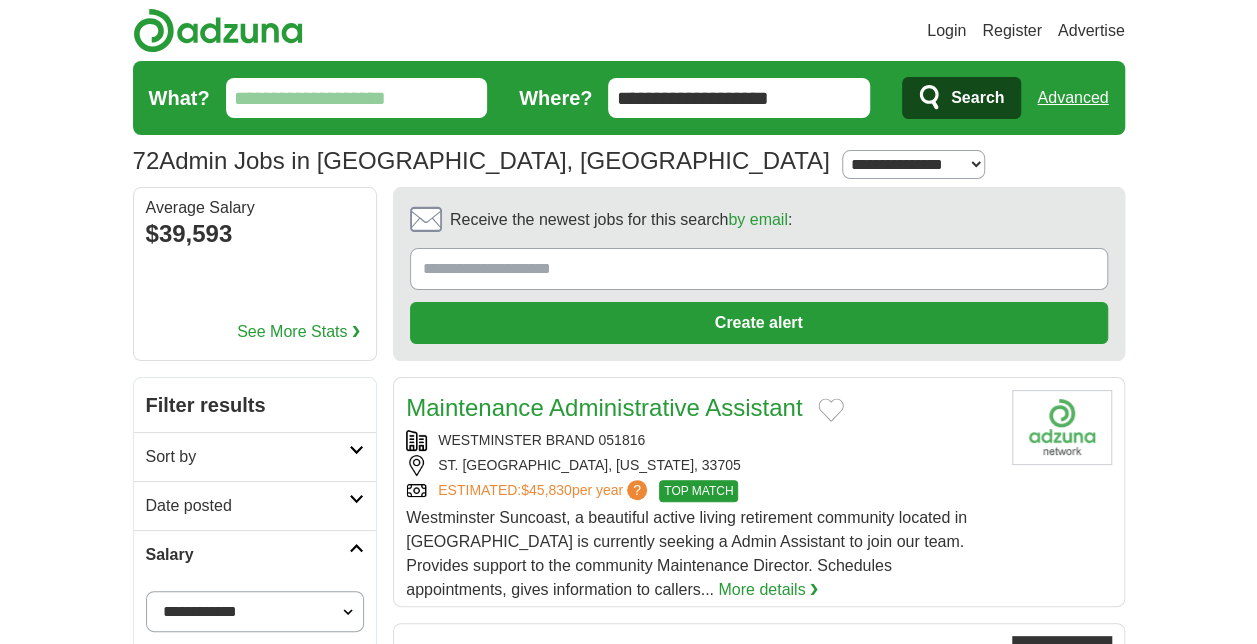 click on "Login
Register
Advertise
72
Admin Jobs in [GEOGRAPHIC_DATA], [GEOGRAPHIC_DATA]
from $35,000
[GEOGRAPHIC_DATA]
Select a salary range
Salary from
from $10,000
from $20,000
from $40,000
from $60,000
from $80,000
from $100,000
per year
[GEOGRAPHIC_DATA]" at bounding box center [628, 1933] 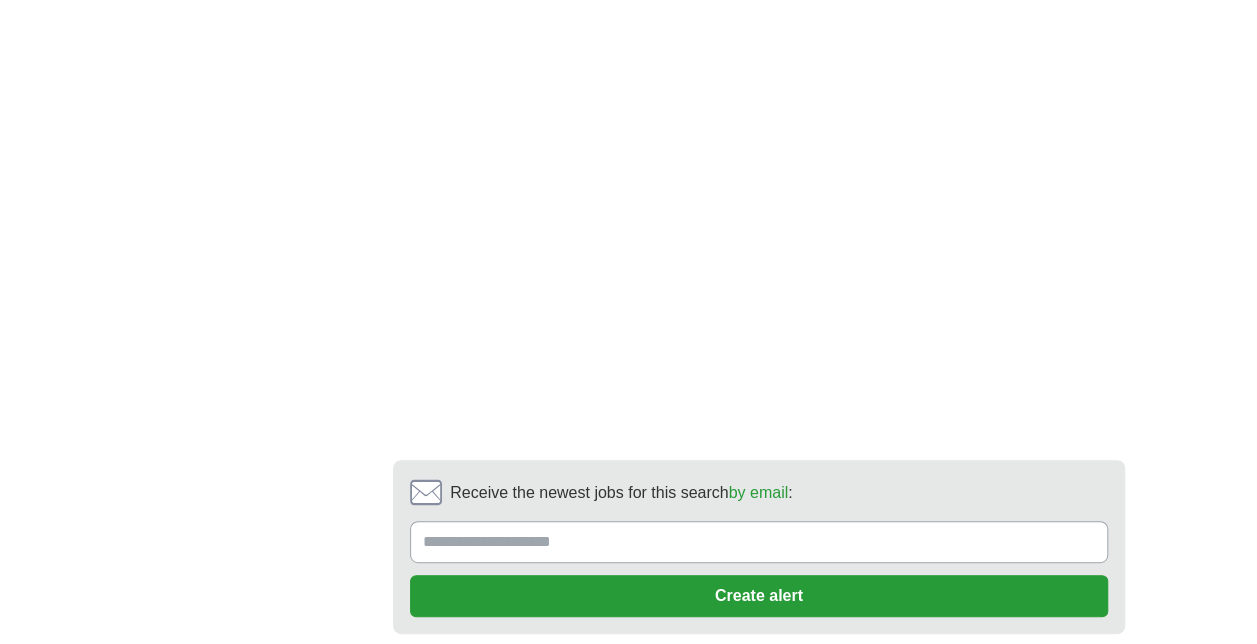 scroll, scrollTop: 3960, scrollLeft: 0, axis: vertical 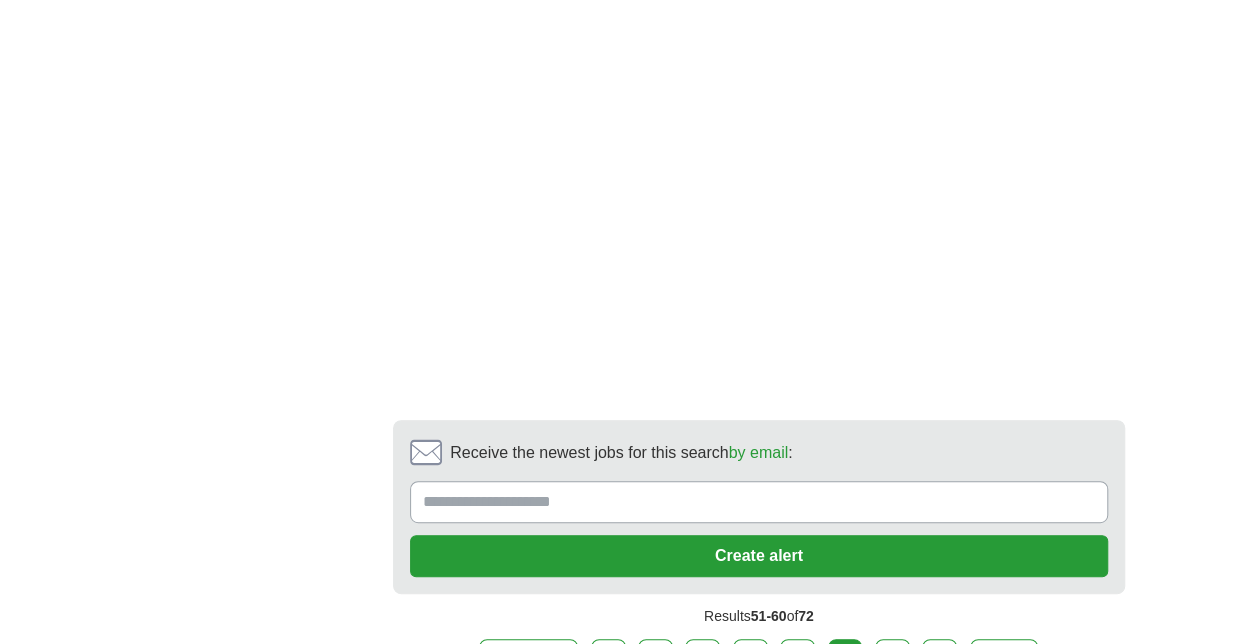 click on "7" at bounding box center [892, 660] 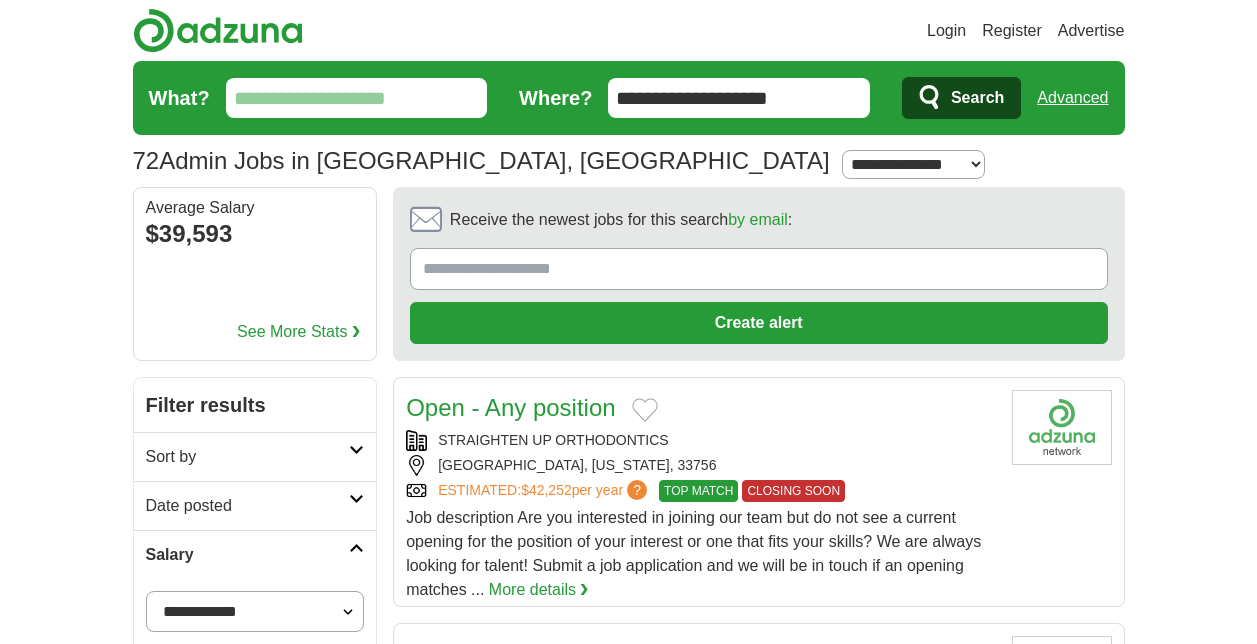 scroll, scrollTop: 0, scrollLeft: 0, axis: both 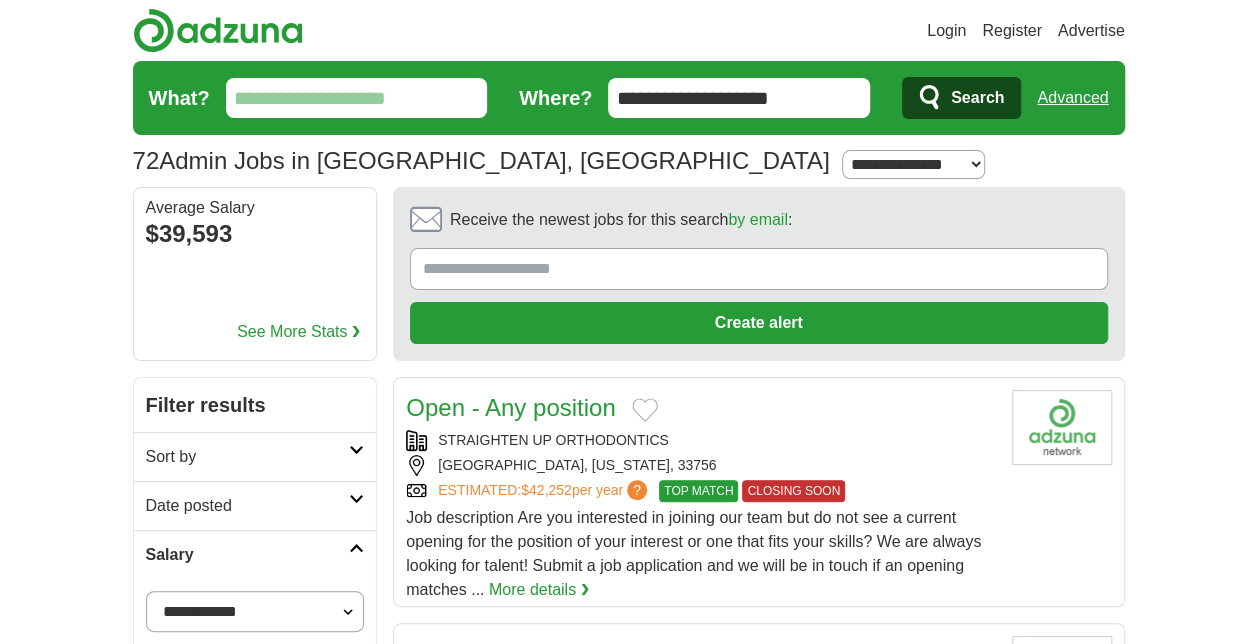 click on "Login
Register
Advertise
72
Admin Jobs in [GEOGRAPHIC_DATA], [GEOGRAPHIC_DATA]
from $35,000
[GEOGRAPHIC_DATA]
Select a salary range
Salary from
from $10,000
from $20,000
from $40,000
from $60,000
from $80,000
from $100,000
per year
[GEOGRAPHIC_DATA]" at bounding box center [628, 1914] 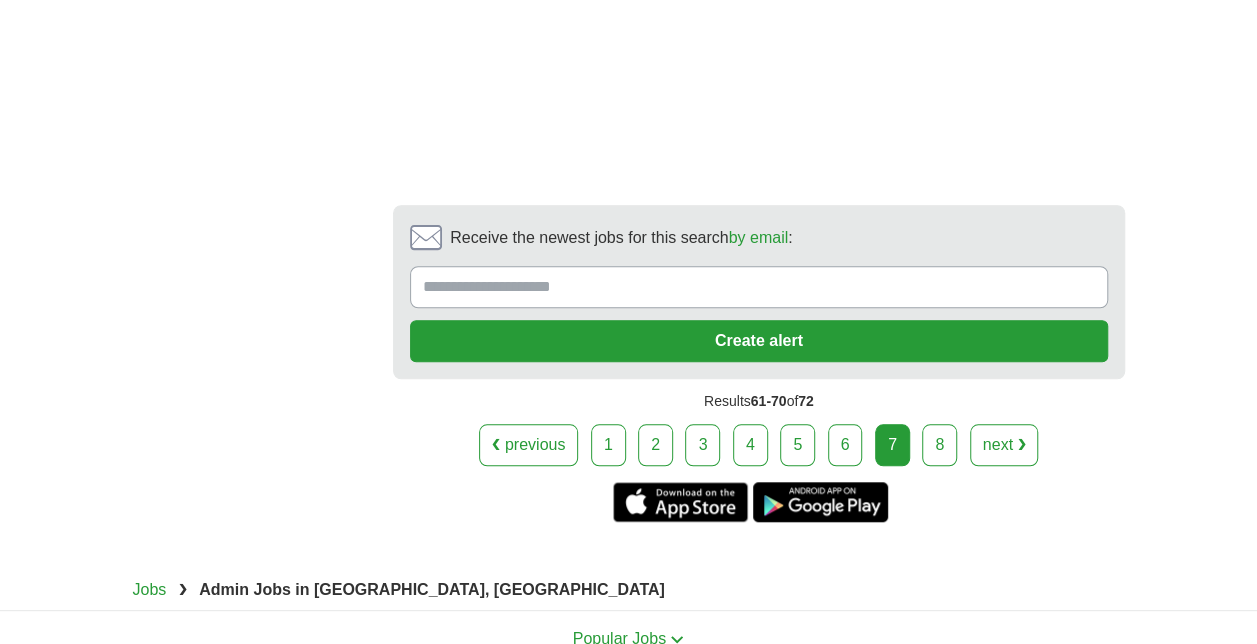 scroll, scrollTop: 4520, scrollLeft: 0, axis: vertical 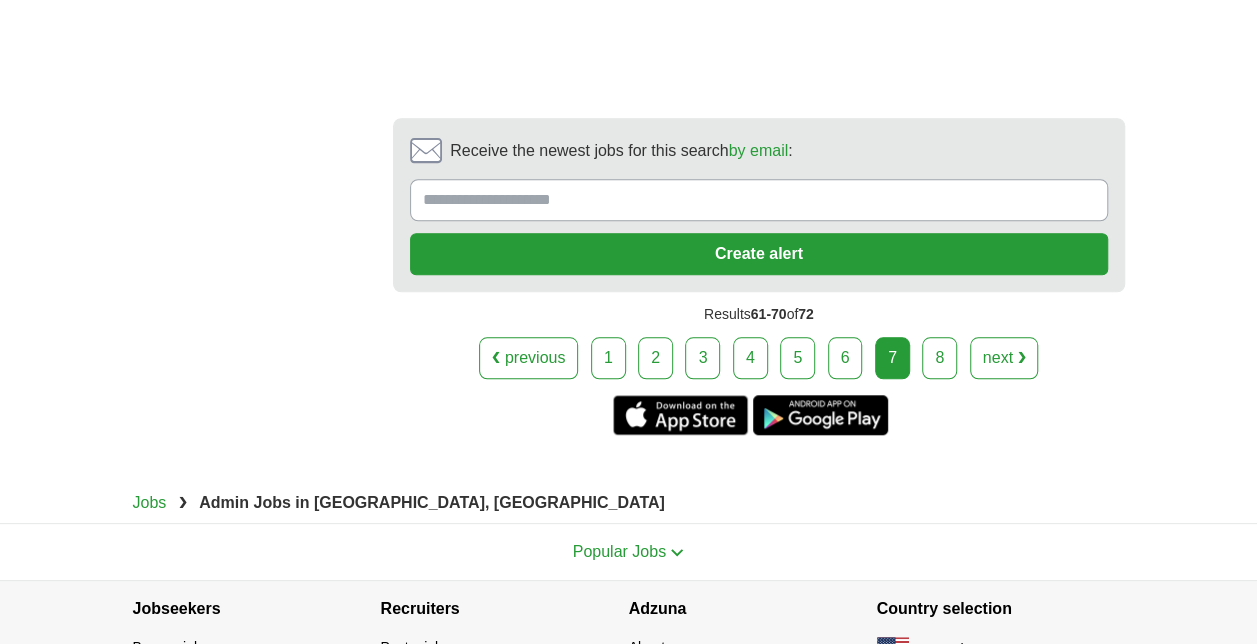 click on "8" at bounding box center (939, 358) 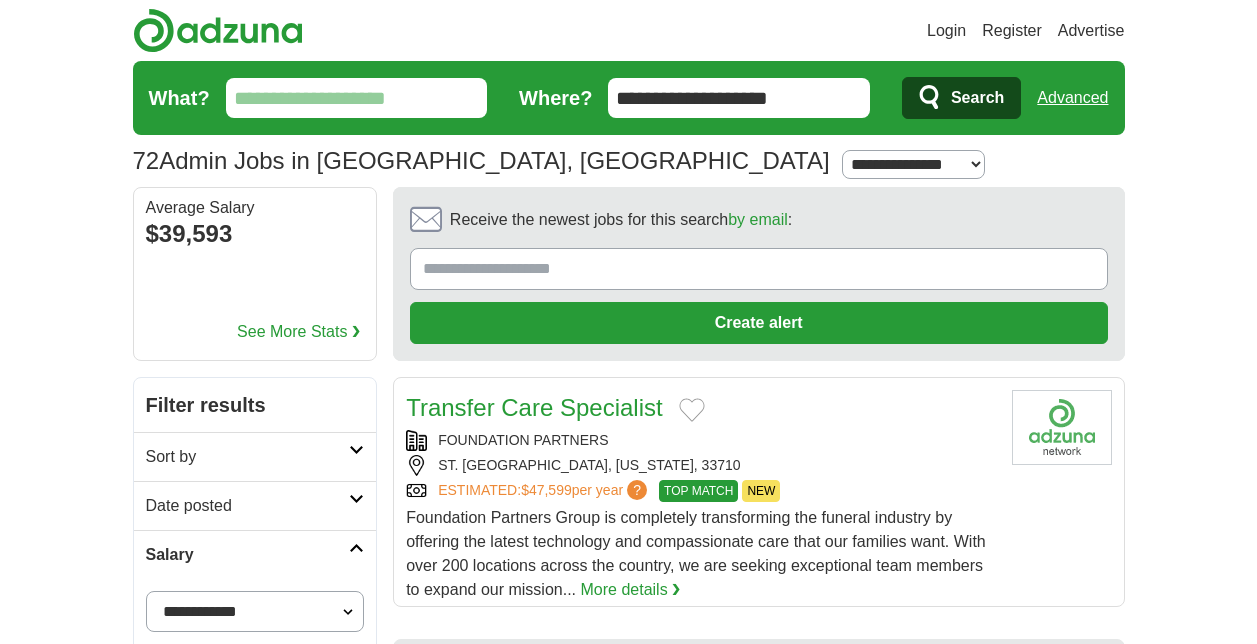 scroll, scrollTop: 0, scrollLeft: 0, axis: both 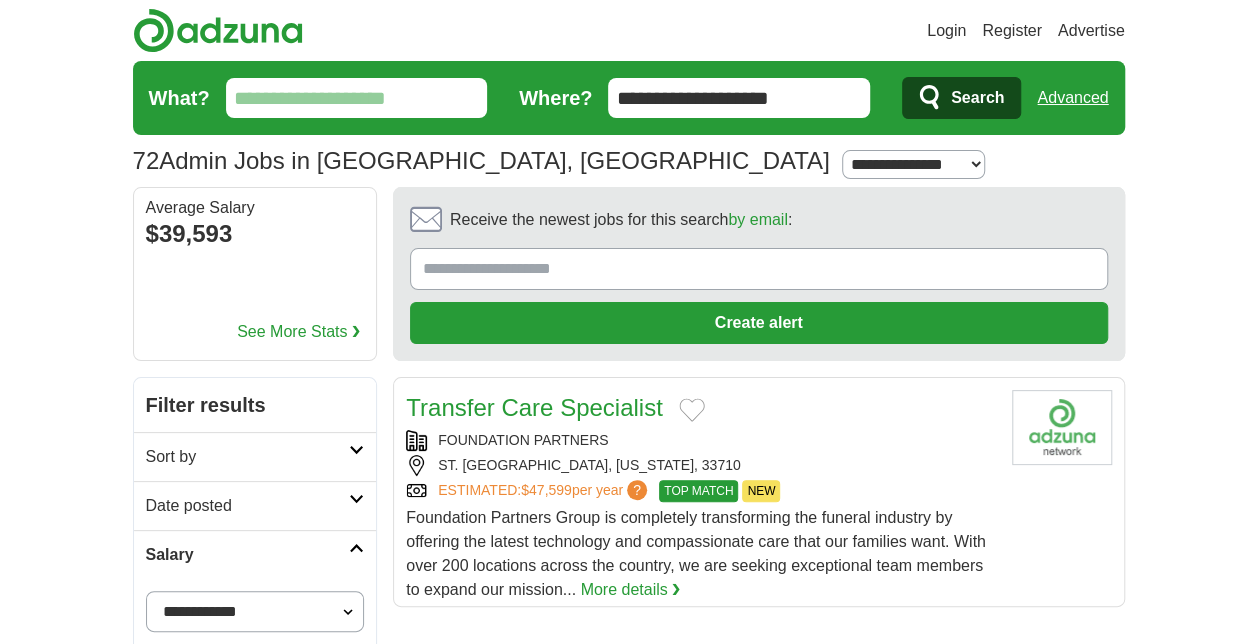 click on "Login
Register
Advertise
72
Admin Jobs in [GEOGRAPHIC_DATA], [GEOGRAPHIC_DATA]
from $35,000
[GEOGRAPHIC_DATA]
Select a salary range
Salary from
from $10,000
from $20,000
from $40,000
from $60,000
from $80,000
from $100,000
per year
[GEOGRAPHIC_DATA]" at bounding box center [628, 1439] 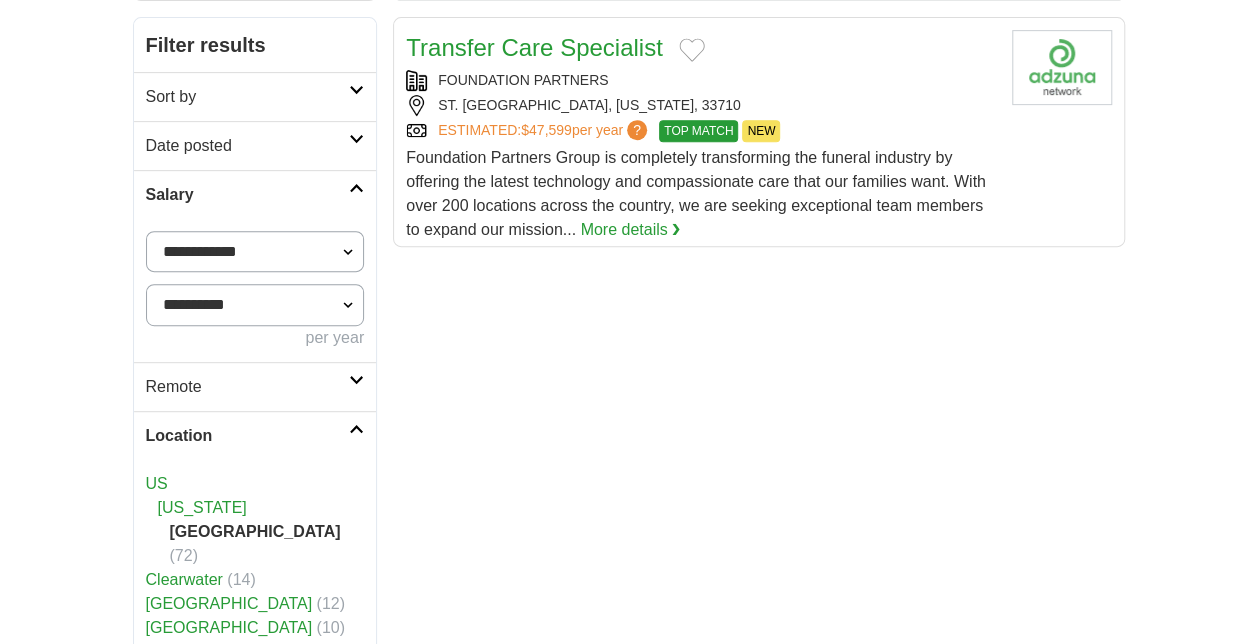 scroll, scrollTop: 400, scrollLeft: 0, axis: vertical 